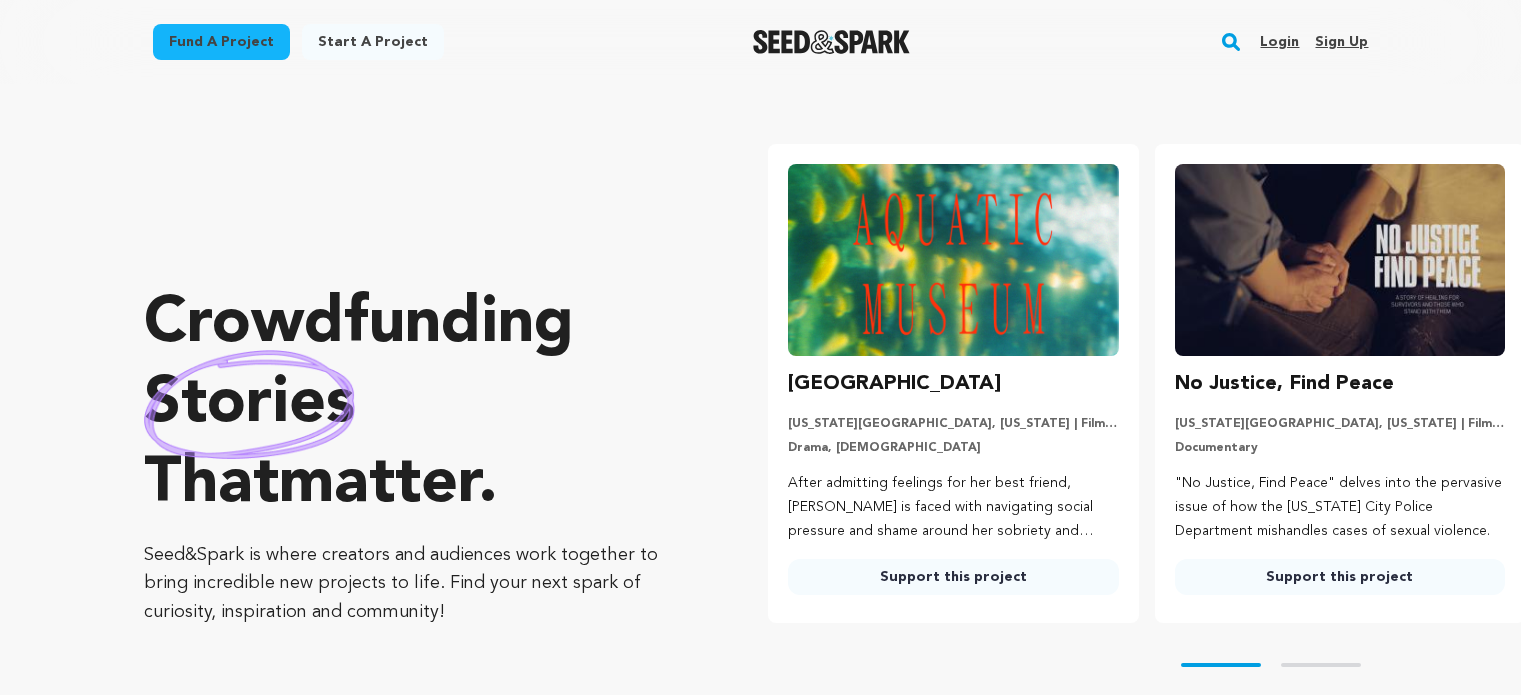 scroll, scrollTop: 0, scrollLeft: 0, axis: both 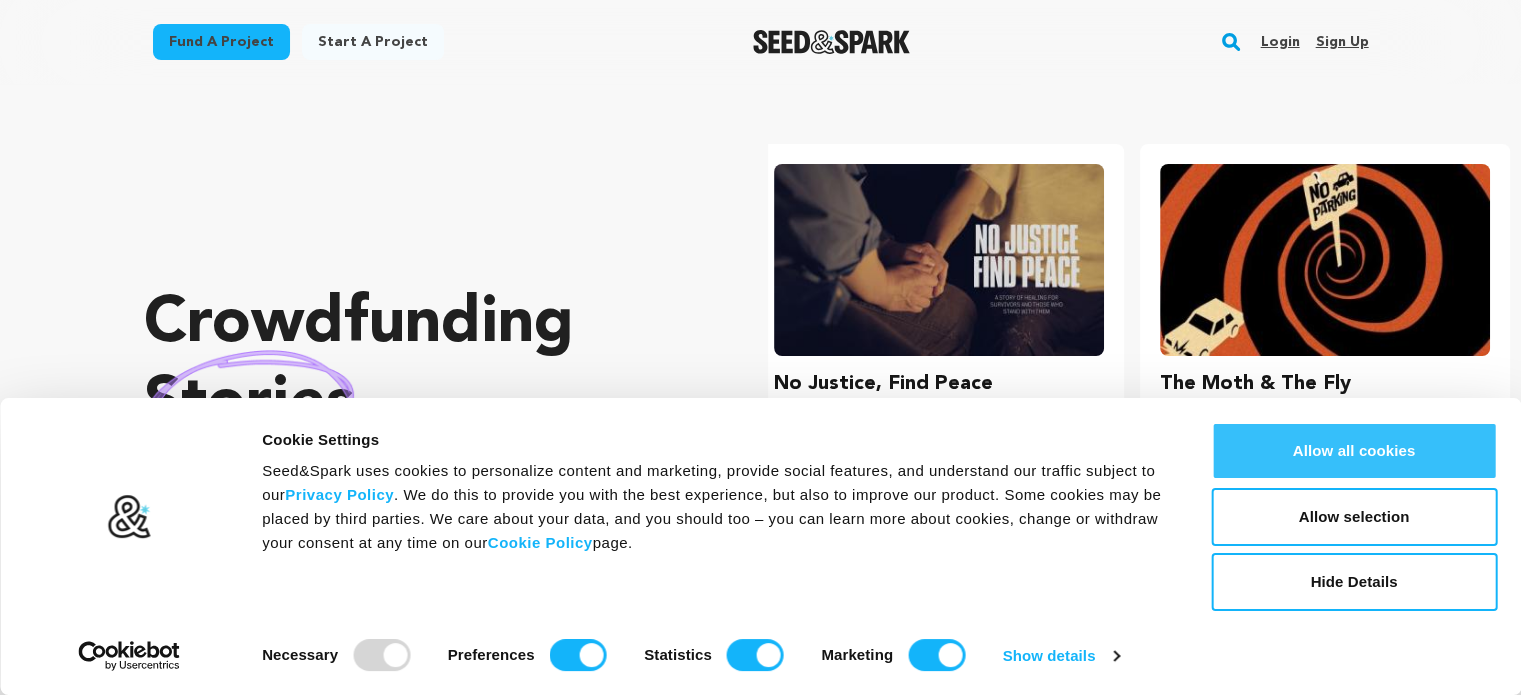 click on "Allow all cookies" at bounding box center [1354, 451] 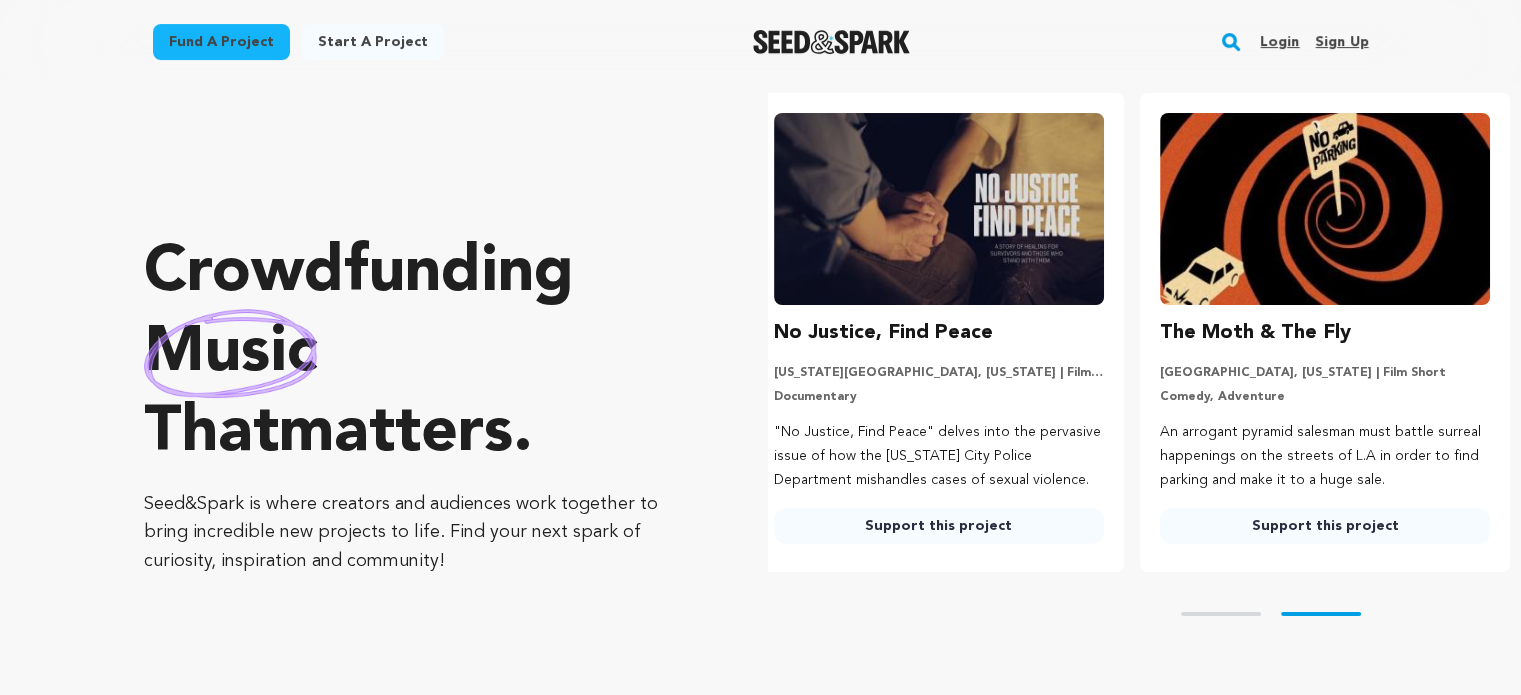 scroll, scrollTop: 52, scrollLeft: 0, axis: vertical 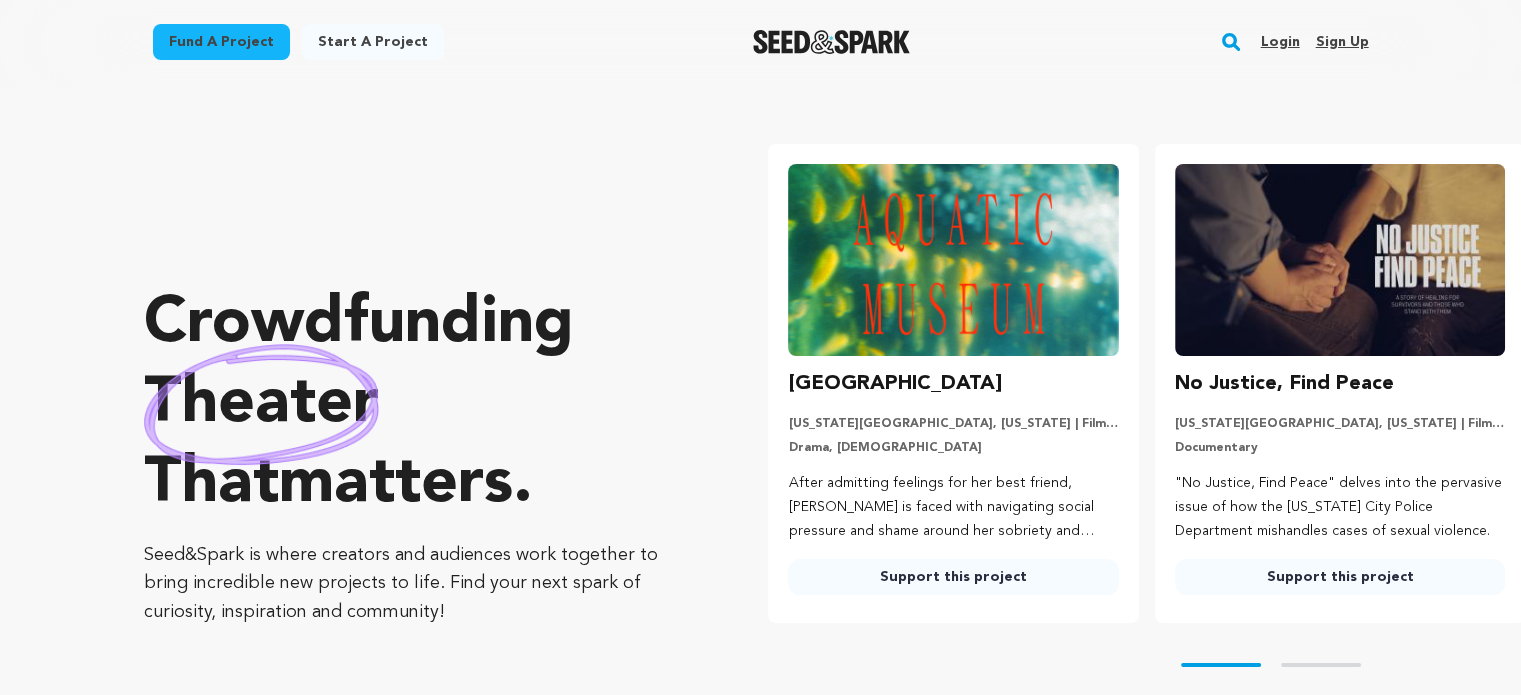 click on "Start a project" at bounding box center (373, 42) 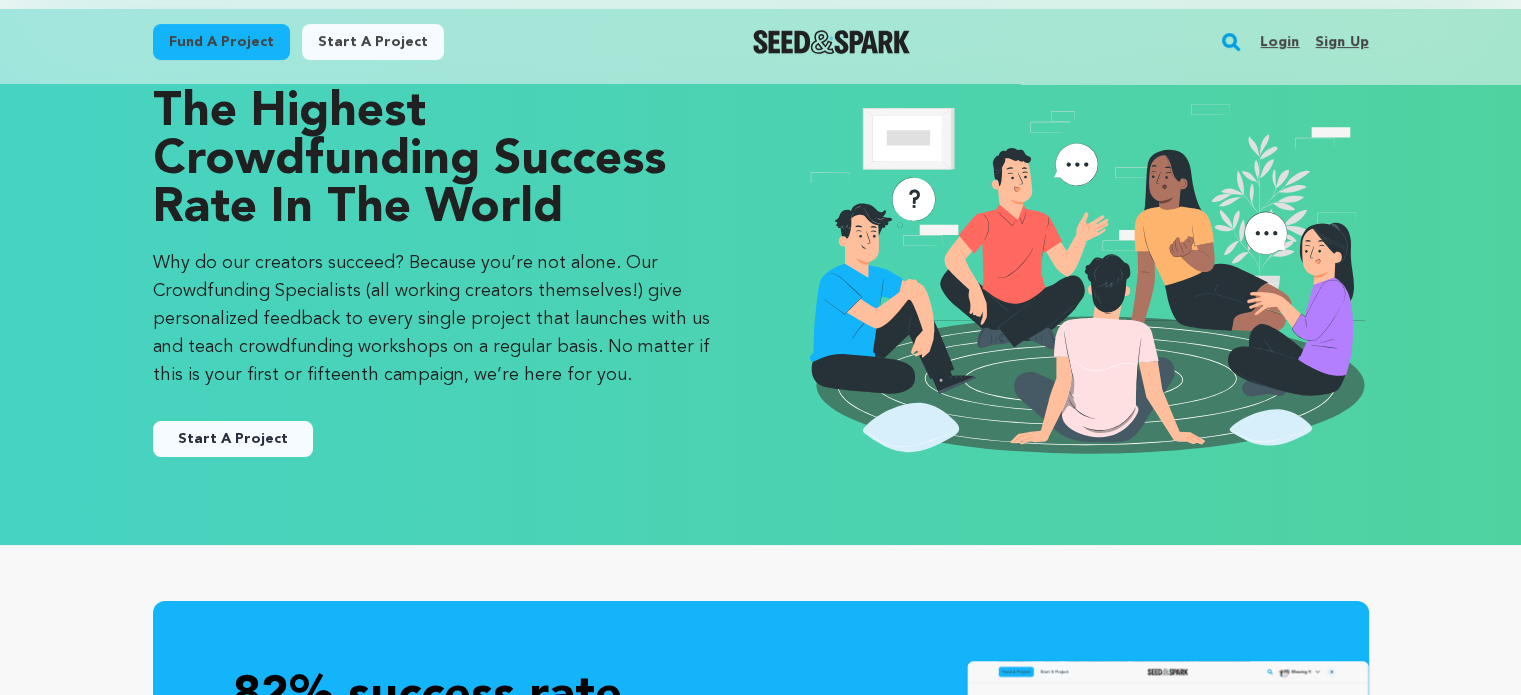 scroll, scrollTop: 0, scrollLeft: 0, axis: both 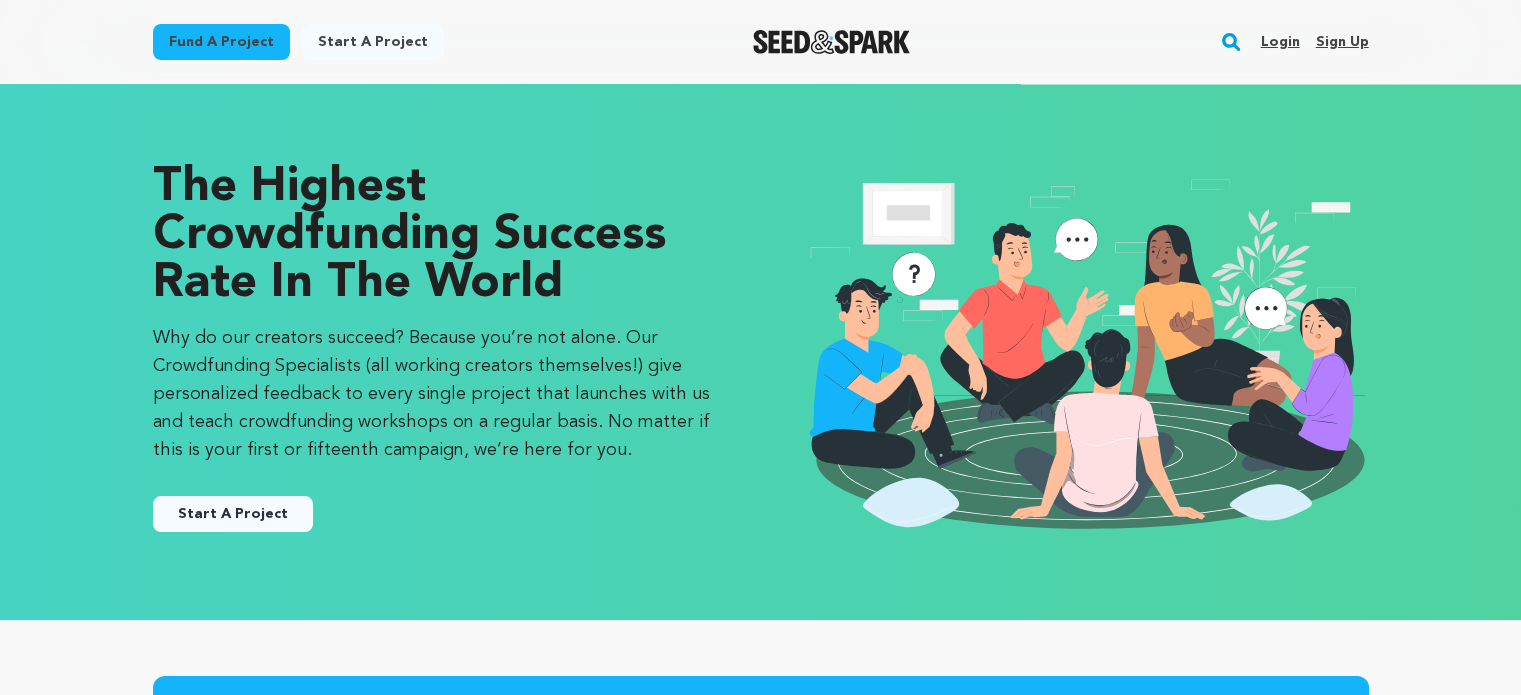 click on "Start a project" at bounding box center (373, 42) 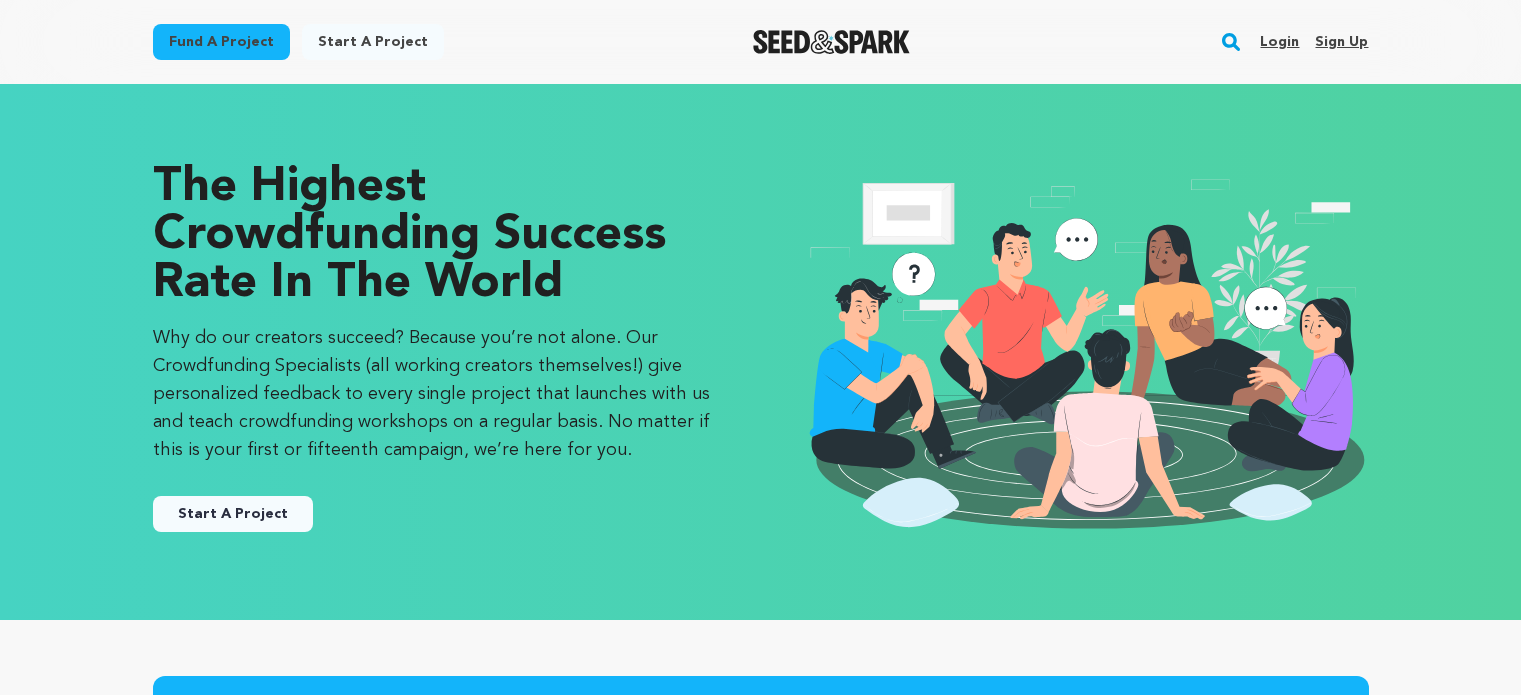 scroll, scrollTop: 0, scrollLeft: 0, axis: both 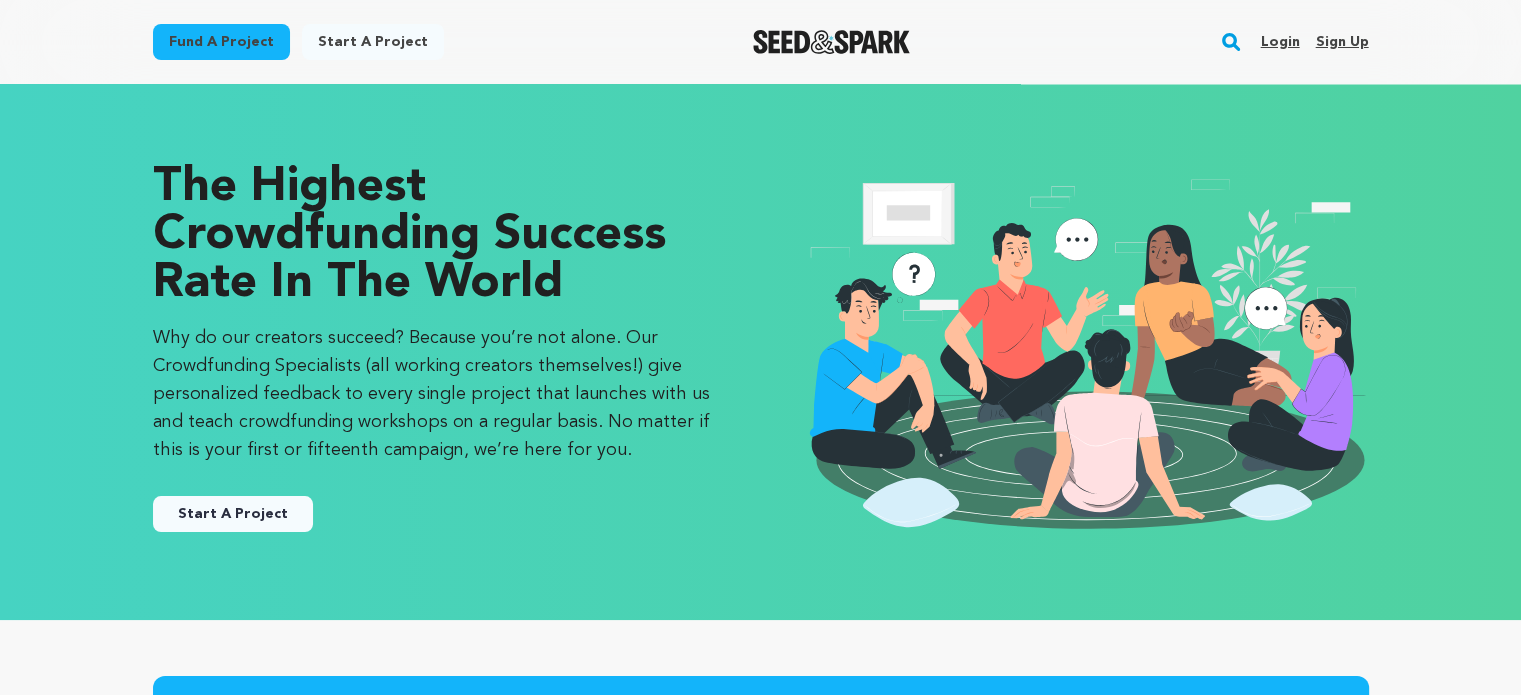 click on "Start A Project" at bounding box center (233, 514) 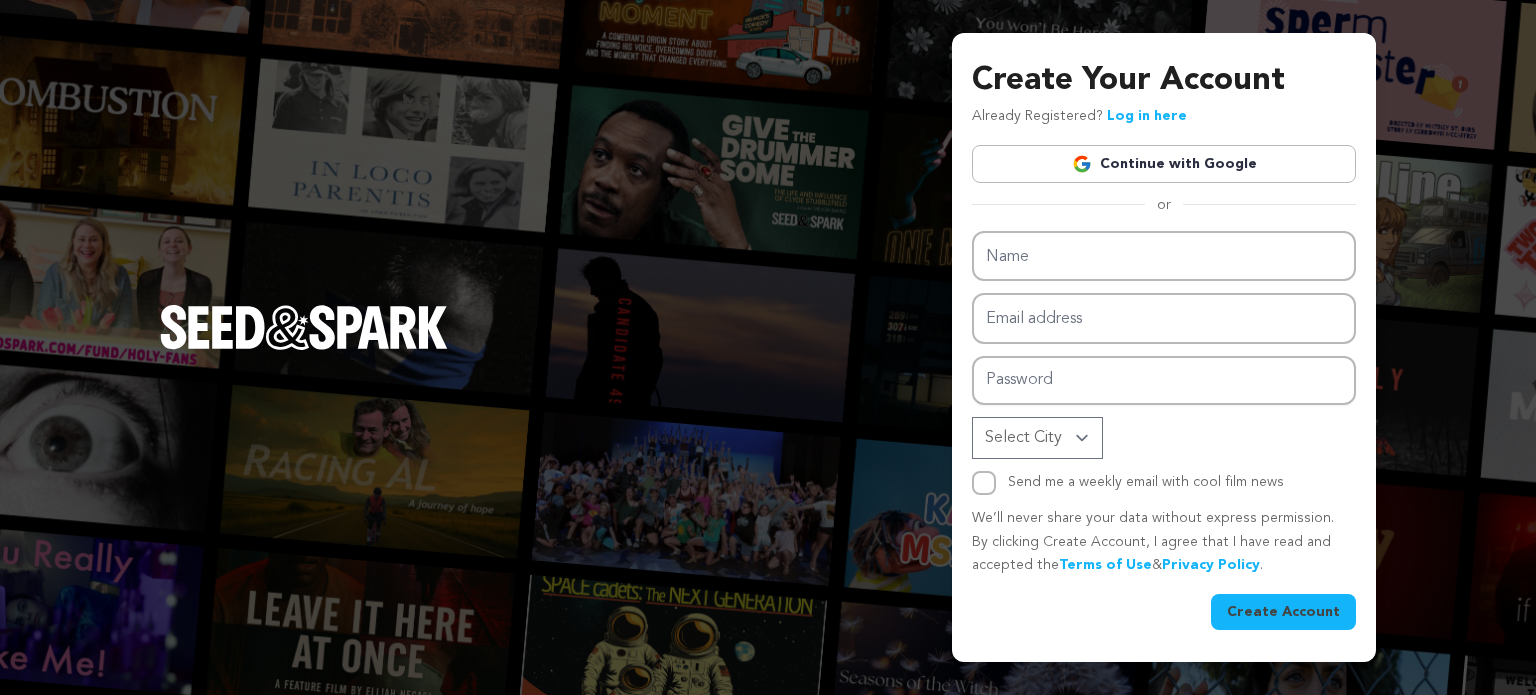 scroll, scrollTop: 0, scrollLeft: 0, axis: both 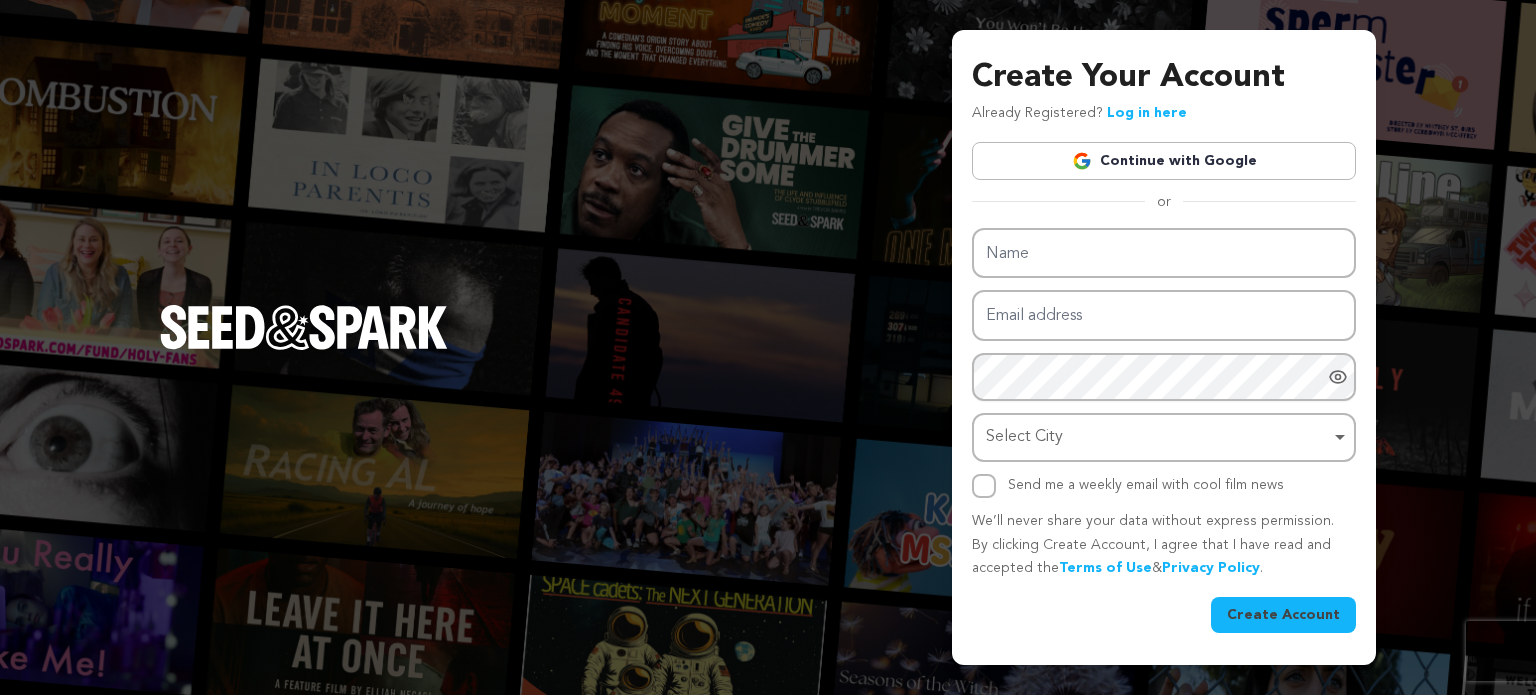 click on "Create Your Account
Already Registered?
Log in here
Continue with Google
or
eyJpdiI6IndBQmxGVW9BVzNrcExMa01QQWtZS2c9PSIsInZhbHVlIjoidktITkNyNmdzeEFrYlpUQkF5bEVWdz09IiwibWFjIjoiNGU3YTE3M2M1MTA2MjdhMjk0OTQ0MTNlMDM0Yzg1OTAyOTA0ZGZlZmFlYmZhZDExYTJhMDMyZWRiN2M5Njk0YyIsInRhZyI6IiJ9" at bounding box center (768, 347) 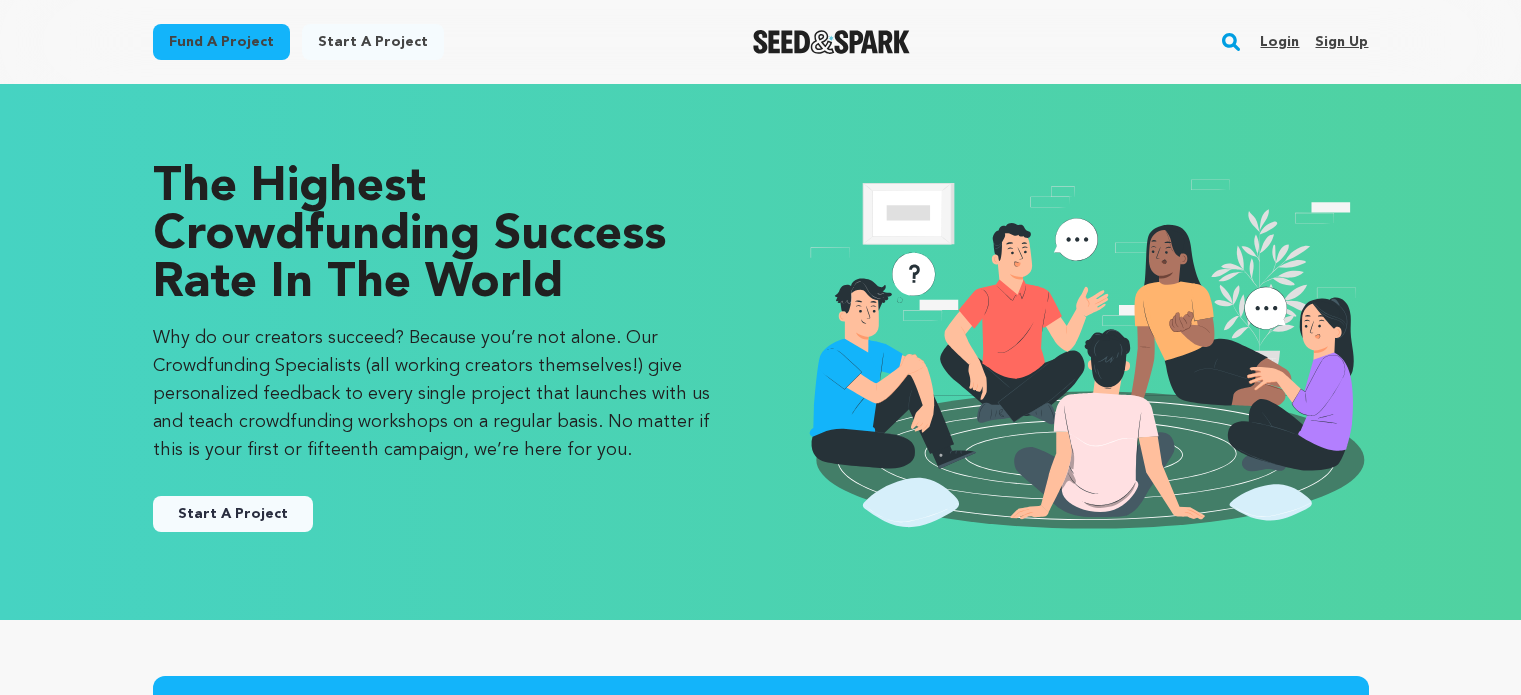 scroll, scrollTop: 0, scrollLeft: 0, axis: both 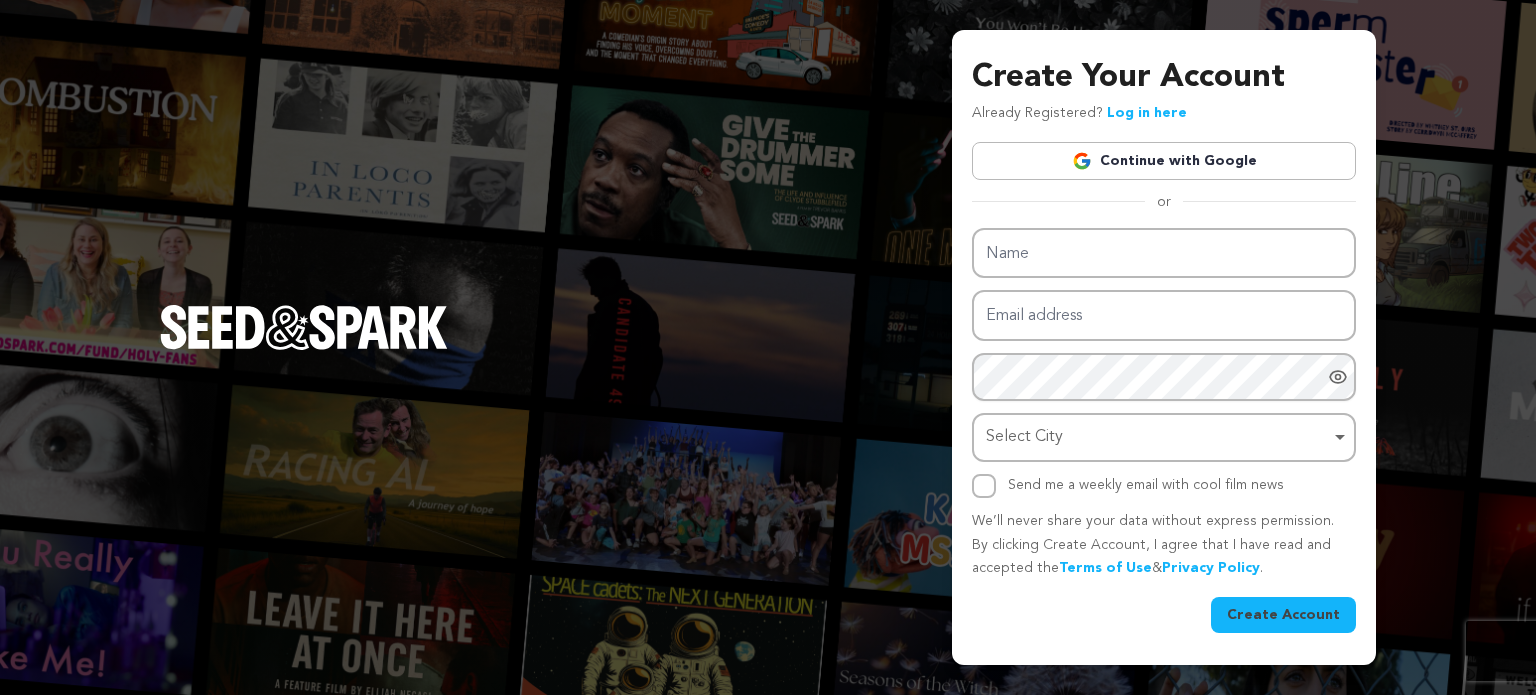 click on "Continue with Google" at bounding box center (1164, 161) 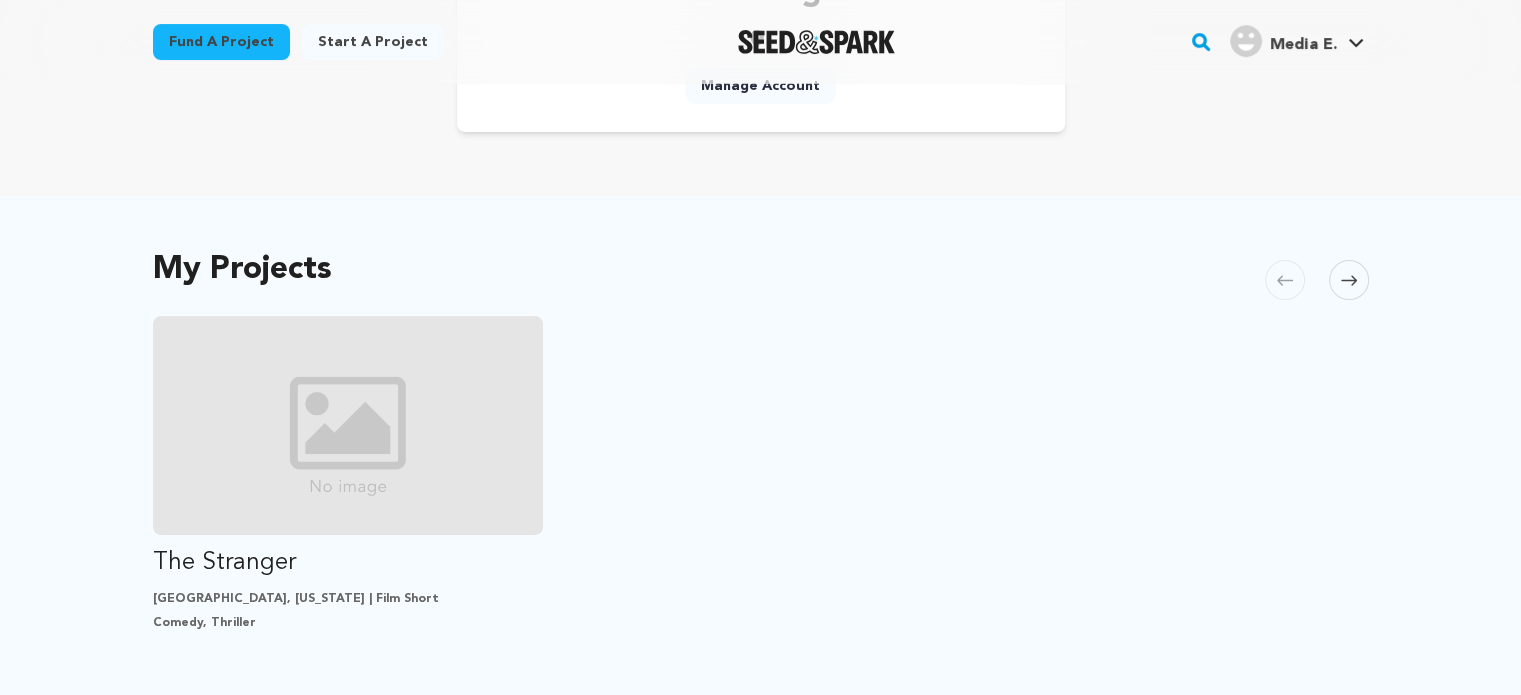 scroll, scrollTop: 270, scrollLeft: 0, axis: vertical 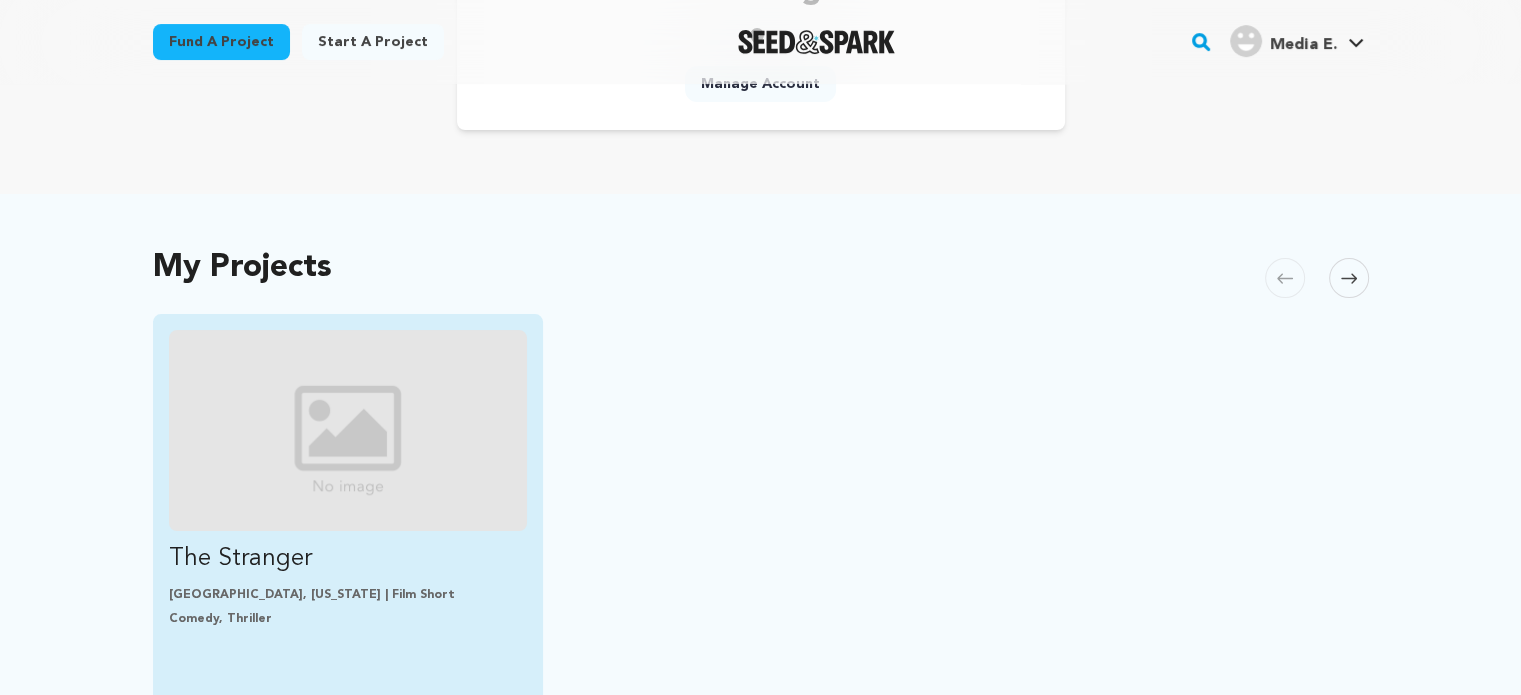 click at bounding box center [348, 430] 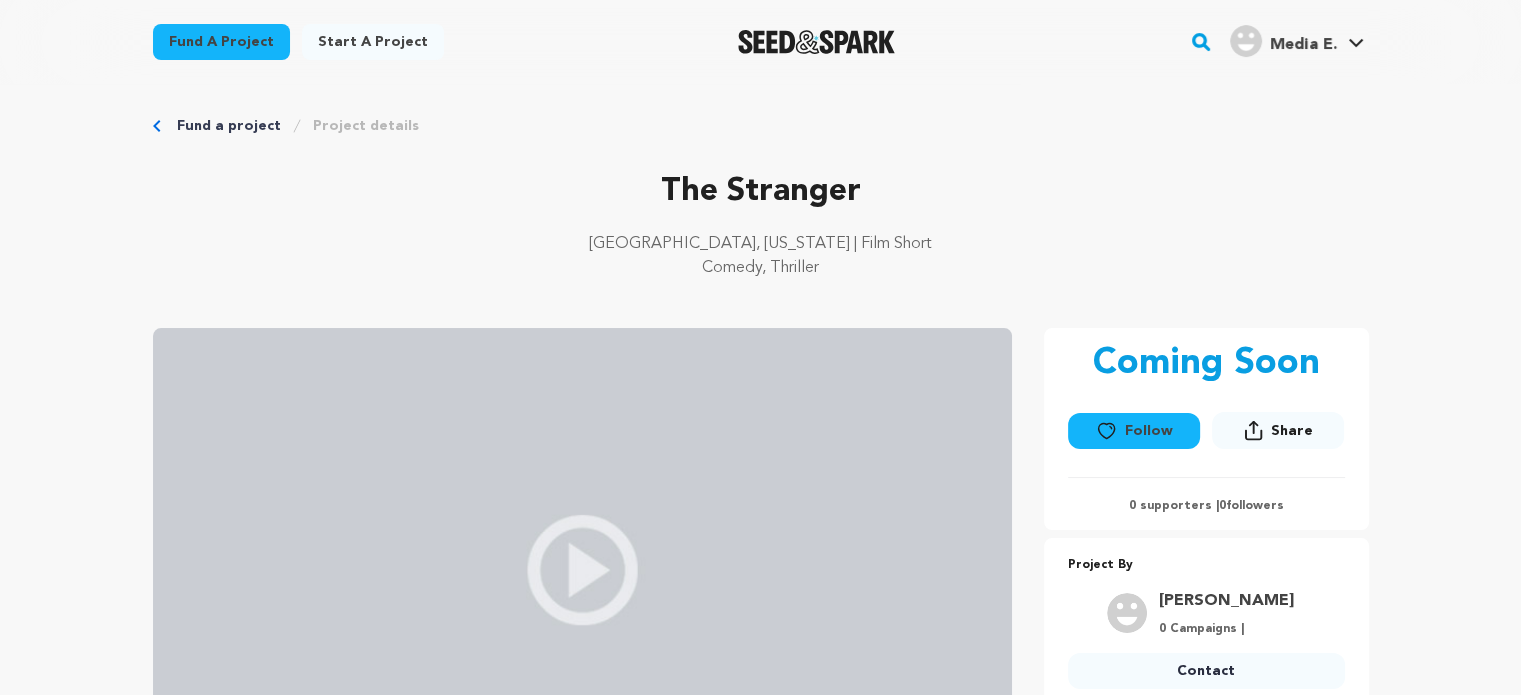 scroll, scrollTop: 0, scrollLeft: 0, axis: both 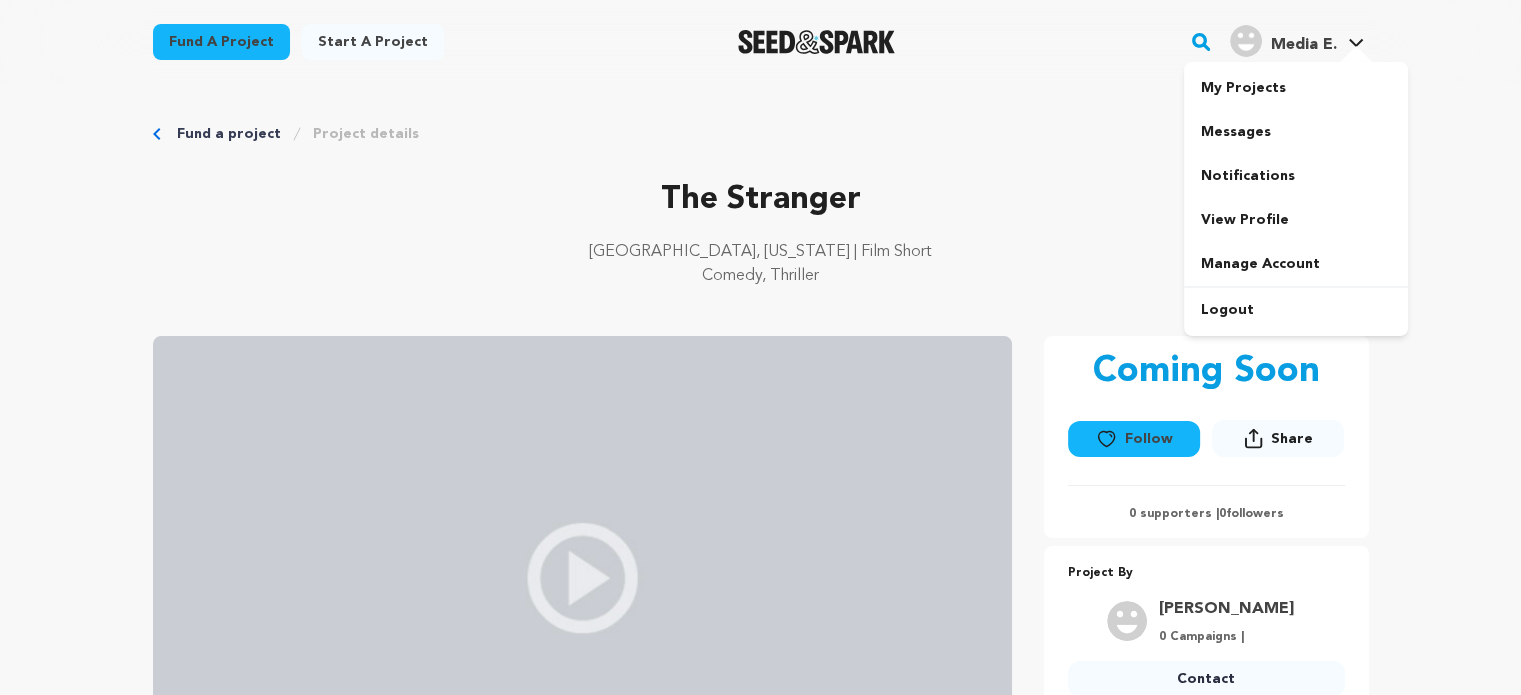click at bounding box center [1356, 56] 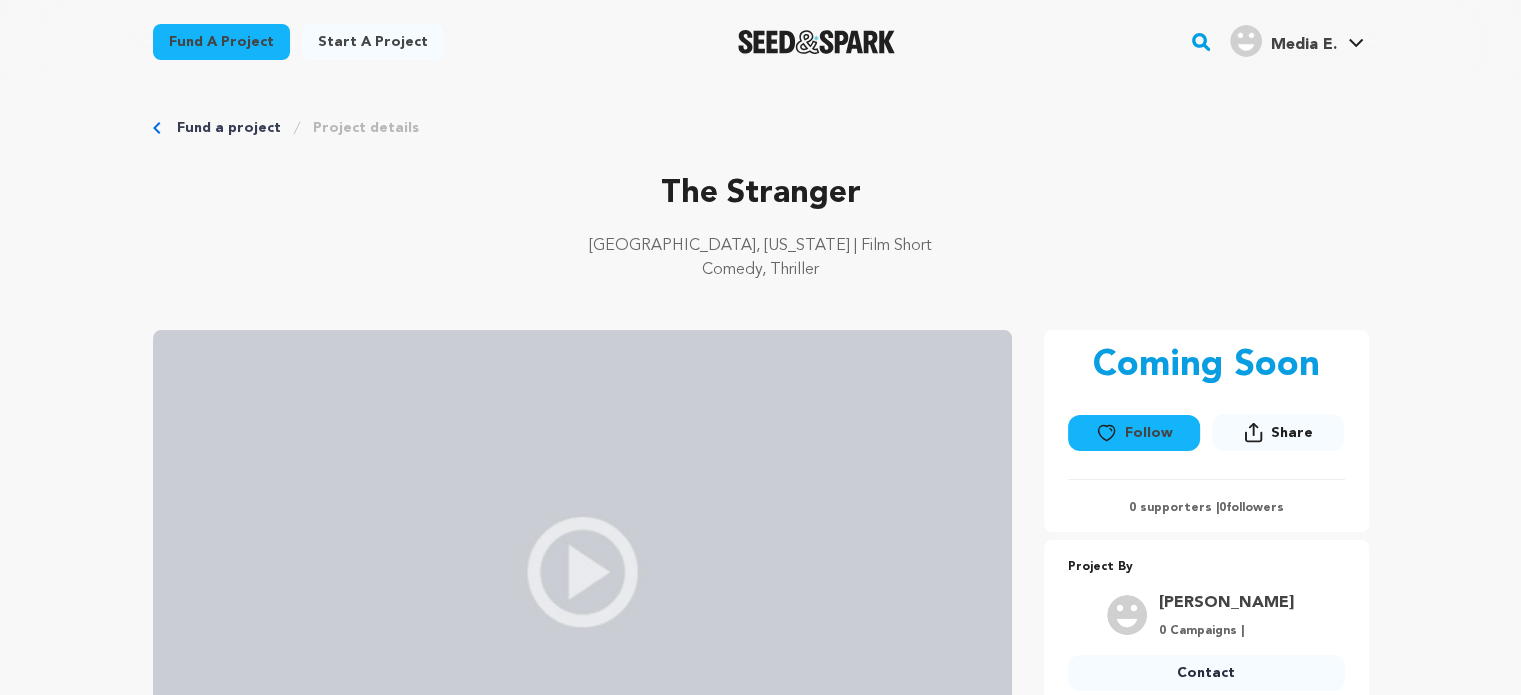 scroll, scrollTop: 0, scrollLeft: 0, axis: both 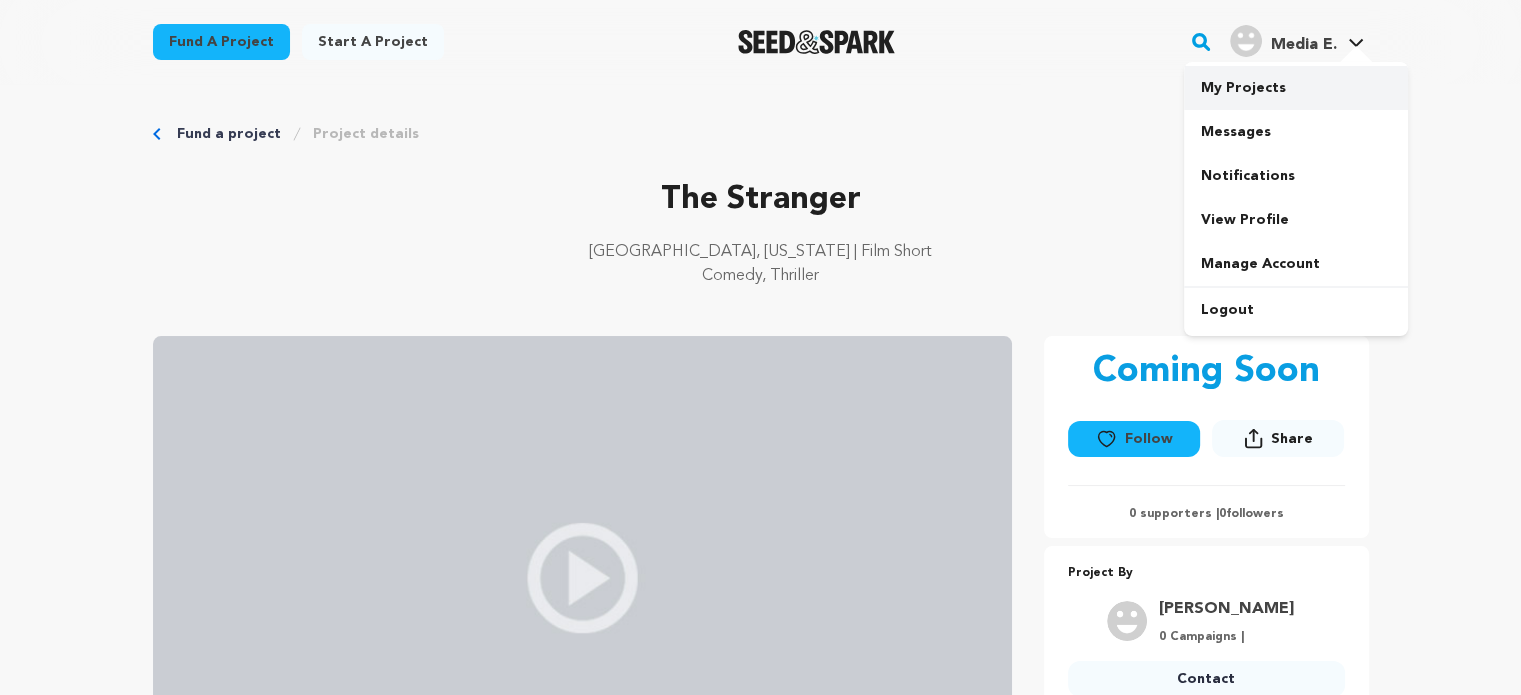 click on "My Projects" at bounding box center [1296, 88] 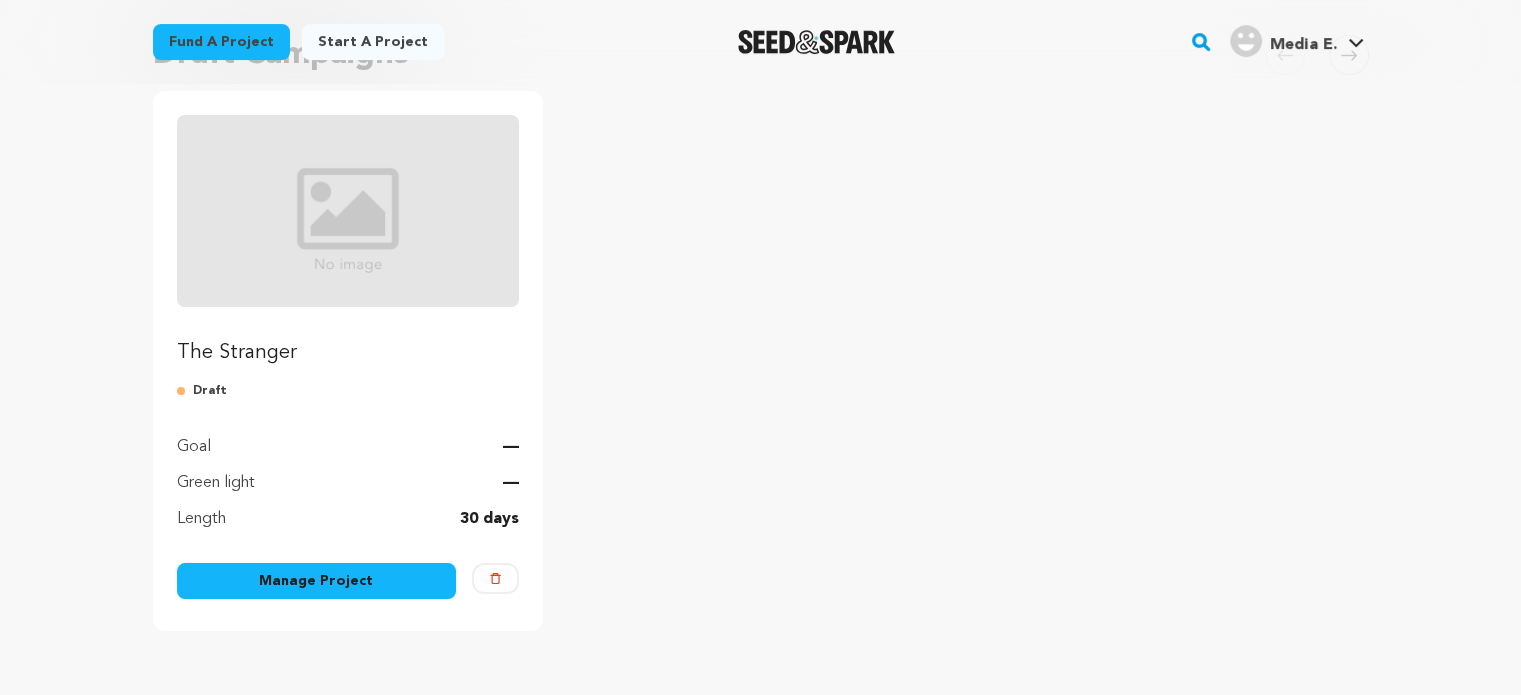 scroll, scrollTop: 211, scrollLeft: 0, axis: vertical 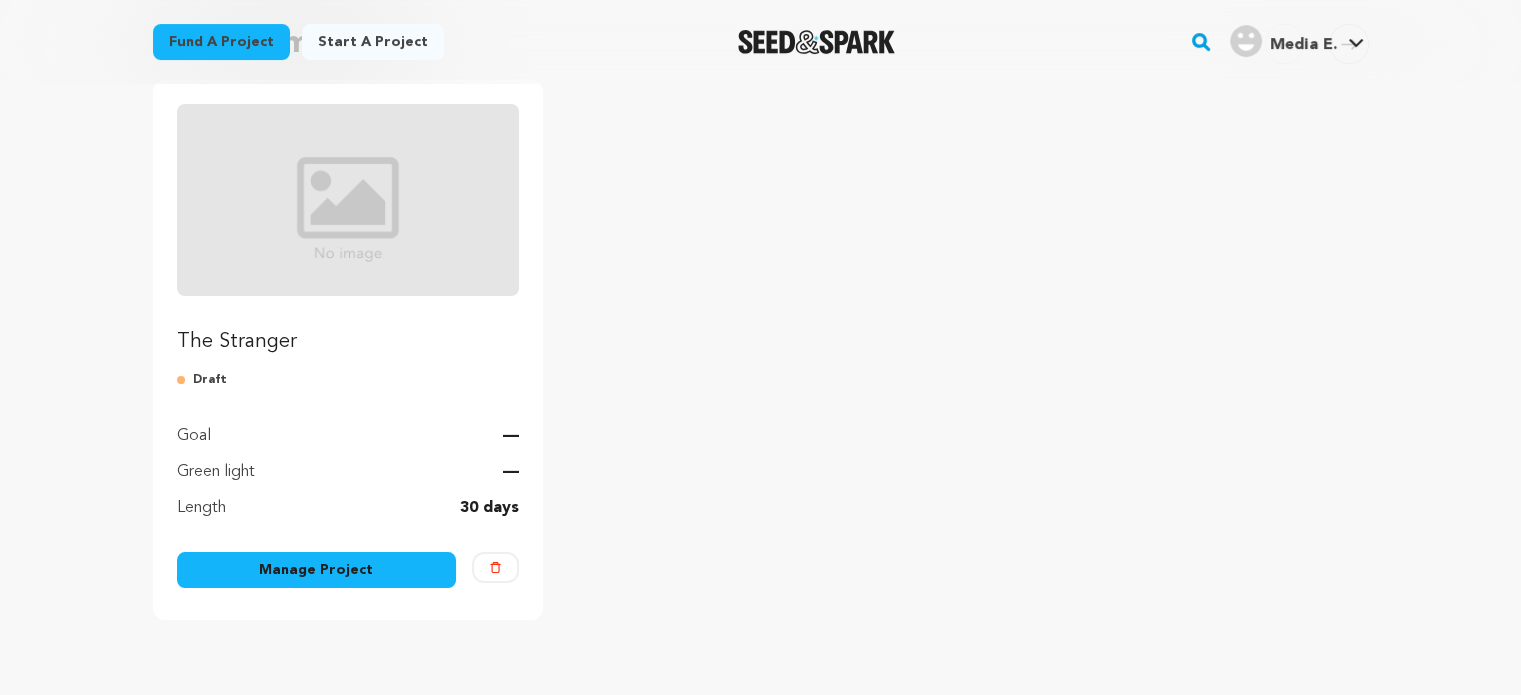 click on "Manage Project" at bounding box center [317, 570] 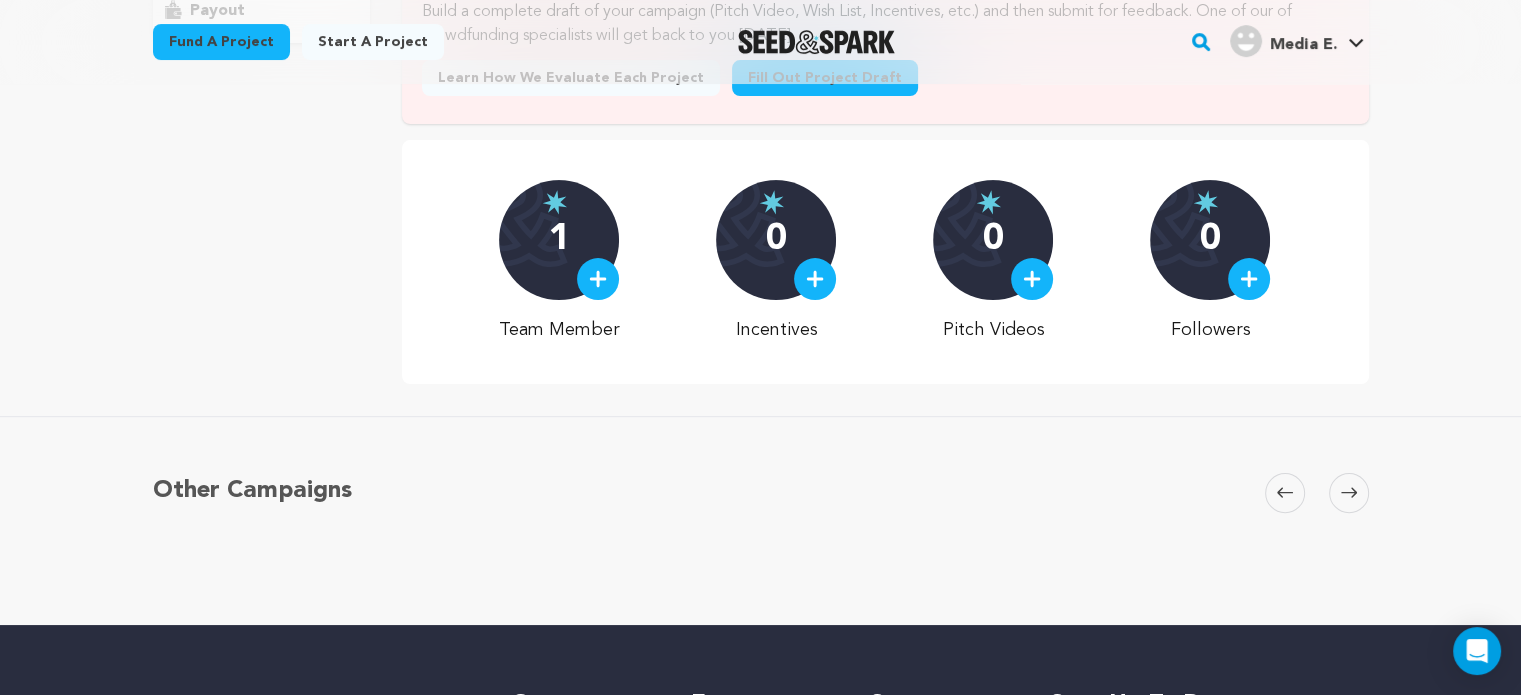 scroll, scrollTop: 468, scrollLeft: 0, axis: vertical 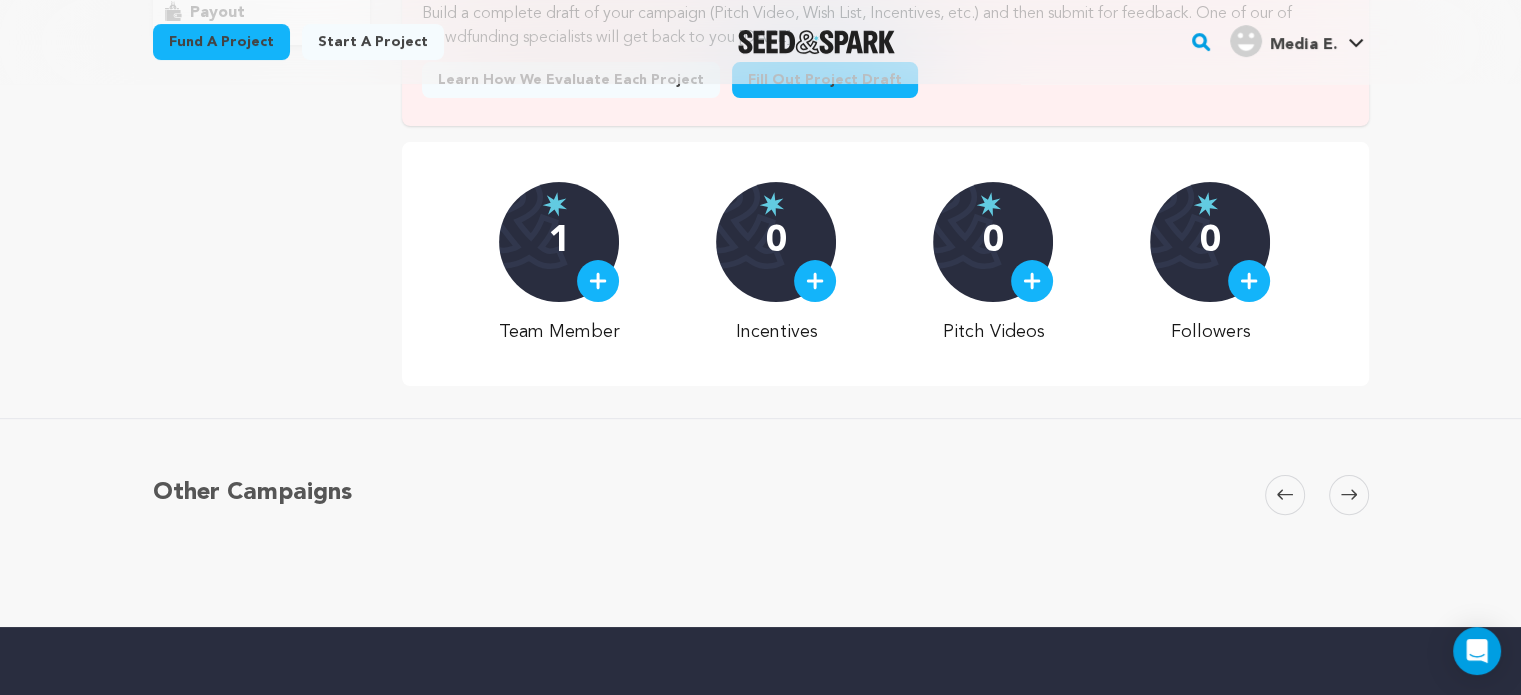 click at bounding box center [598, 281] 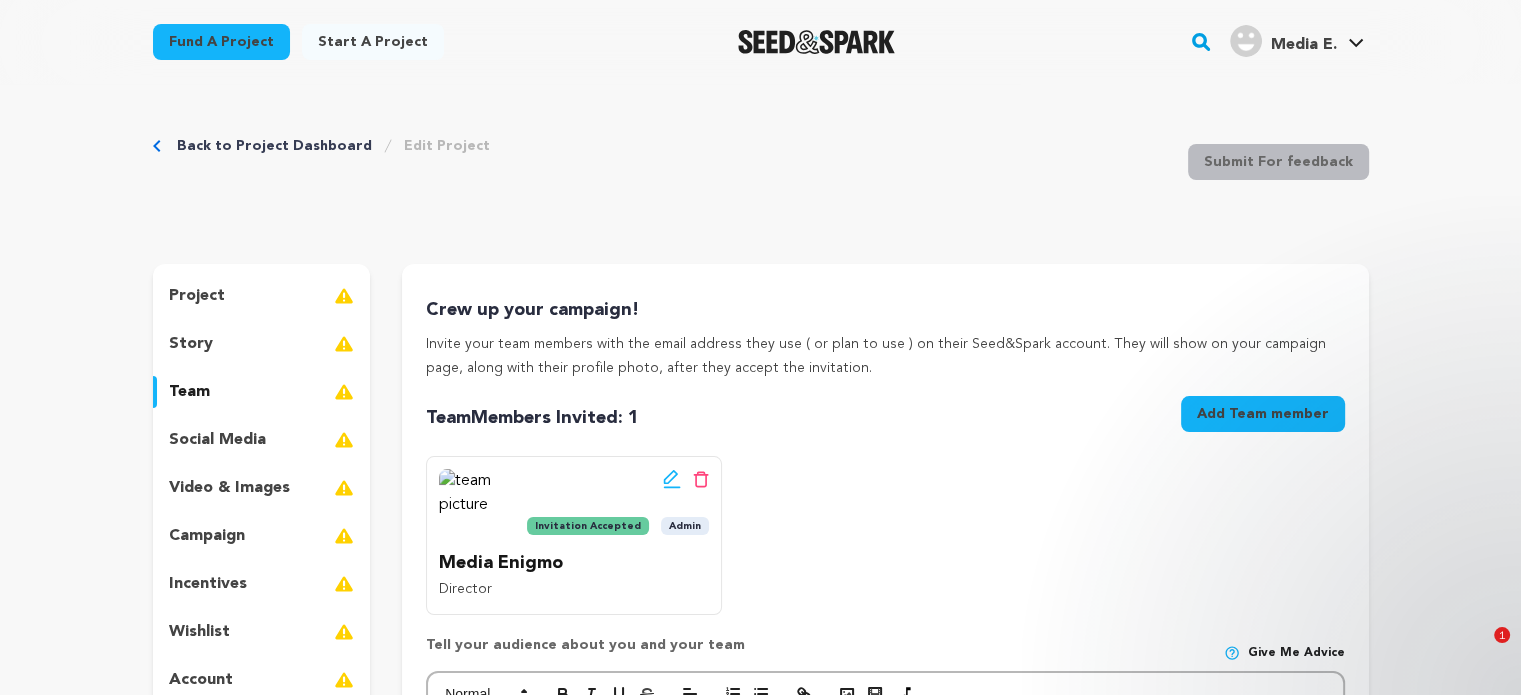 scroll, scrollTop: 147, scrollLeft: 0, axis: vertical 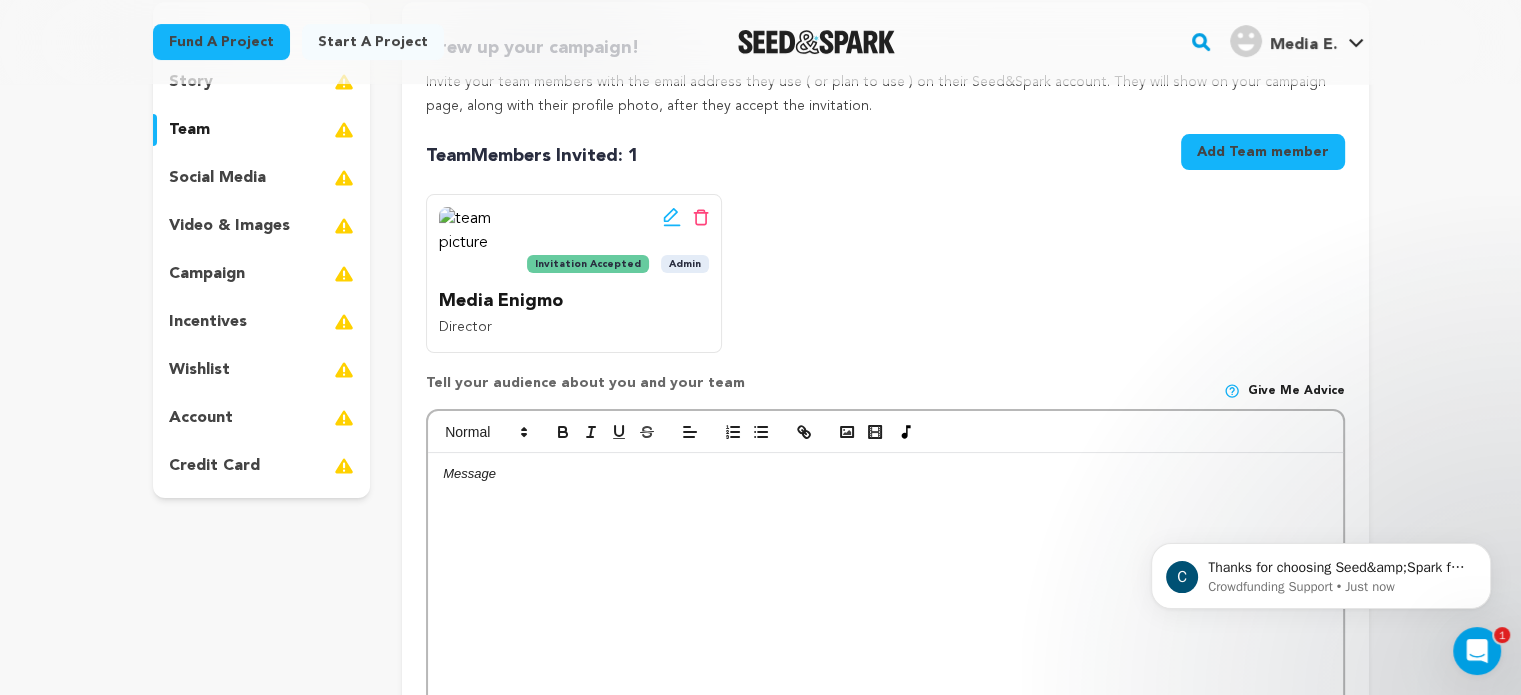 click on "Add Team member" at bounding box center (1263, 152) 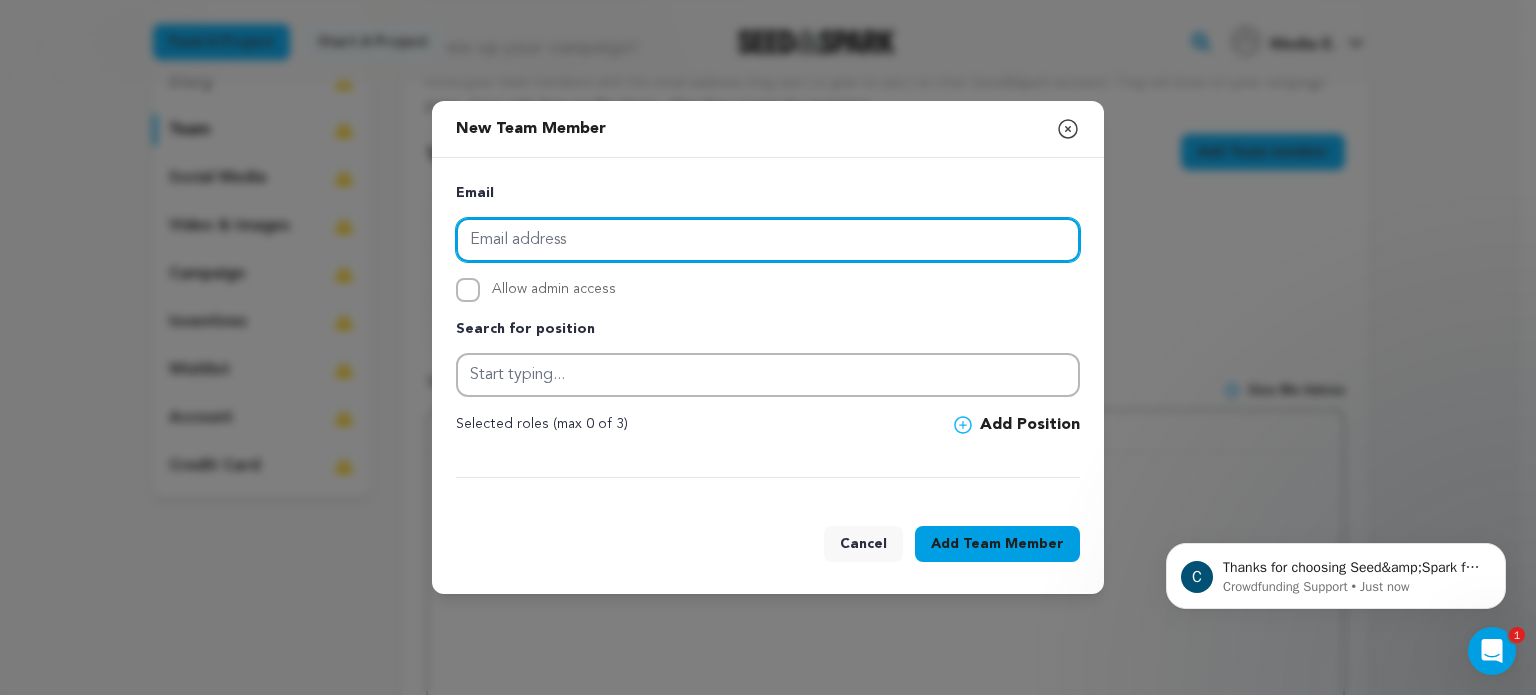 click at bounding box center [768, 240] 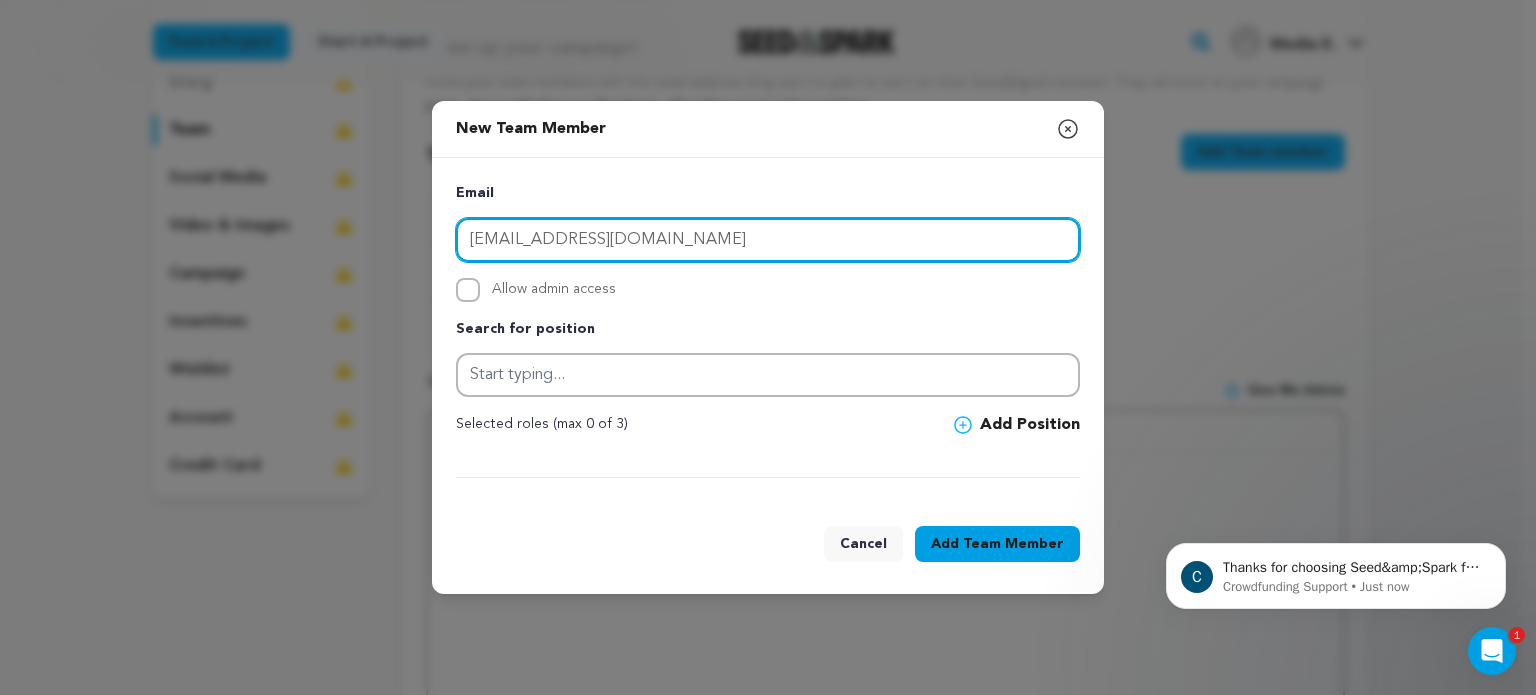 type on "mochapicturehouse@gmail.com" 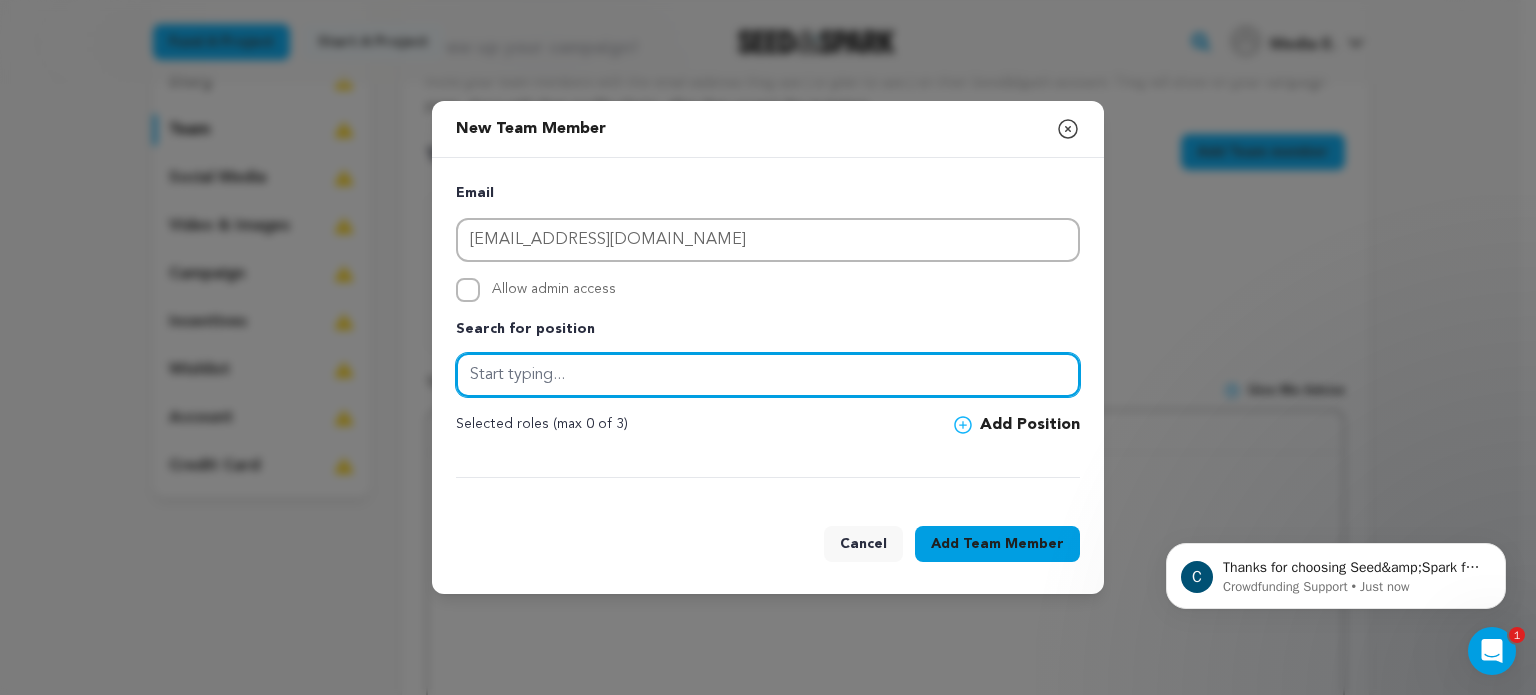 click at bounding box center [768, 375] 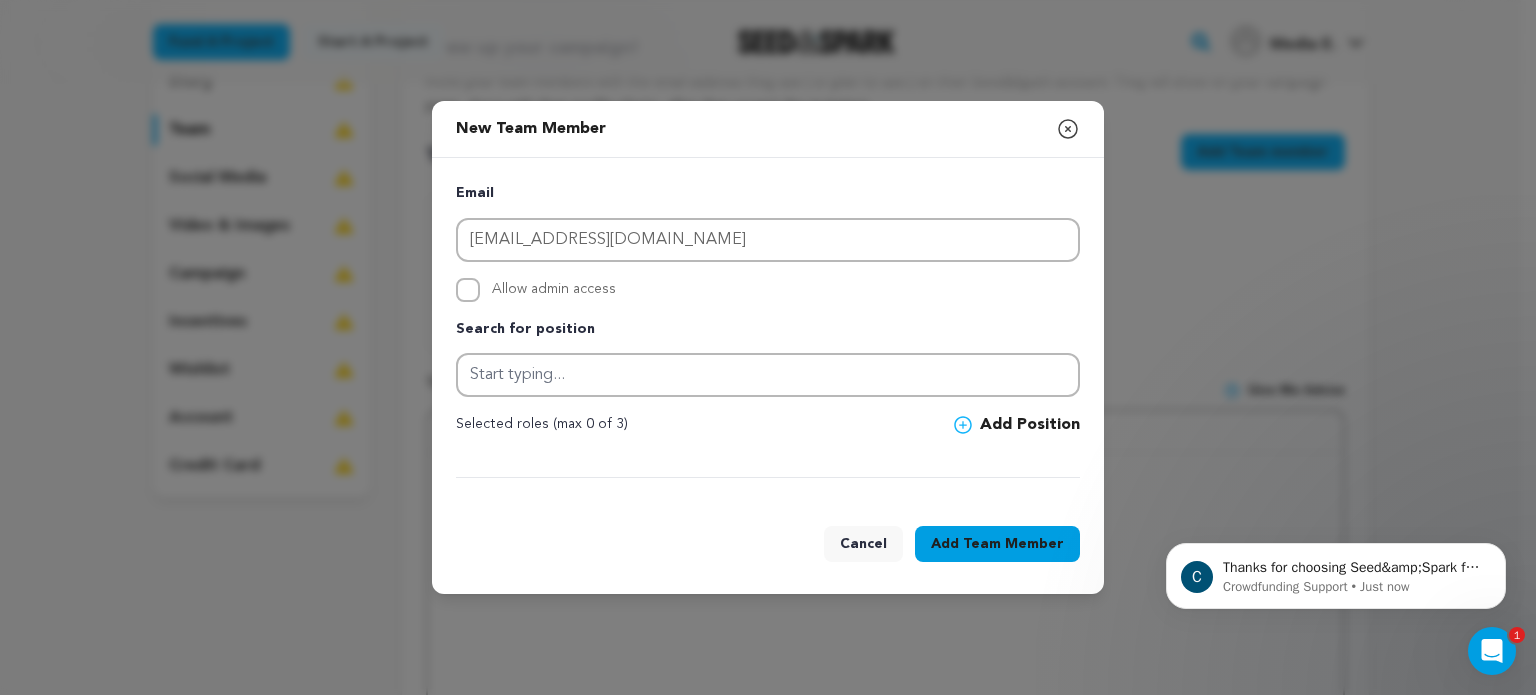 click 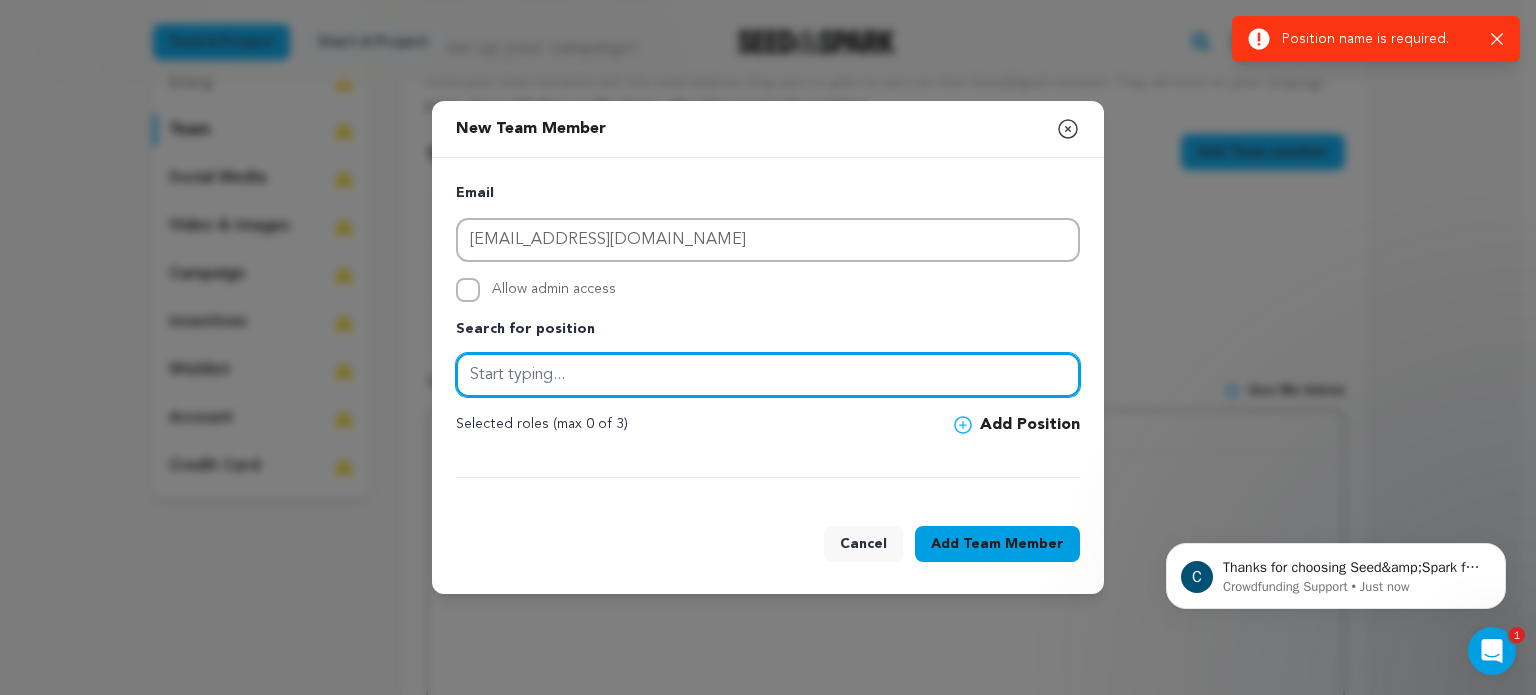 click at bounding box center [768, 375] 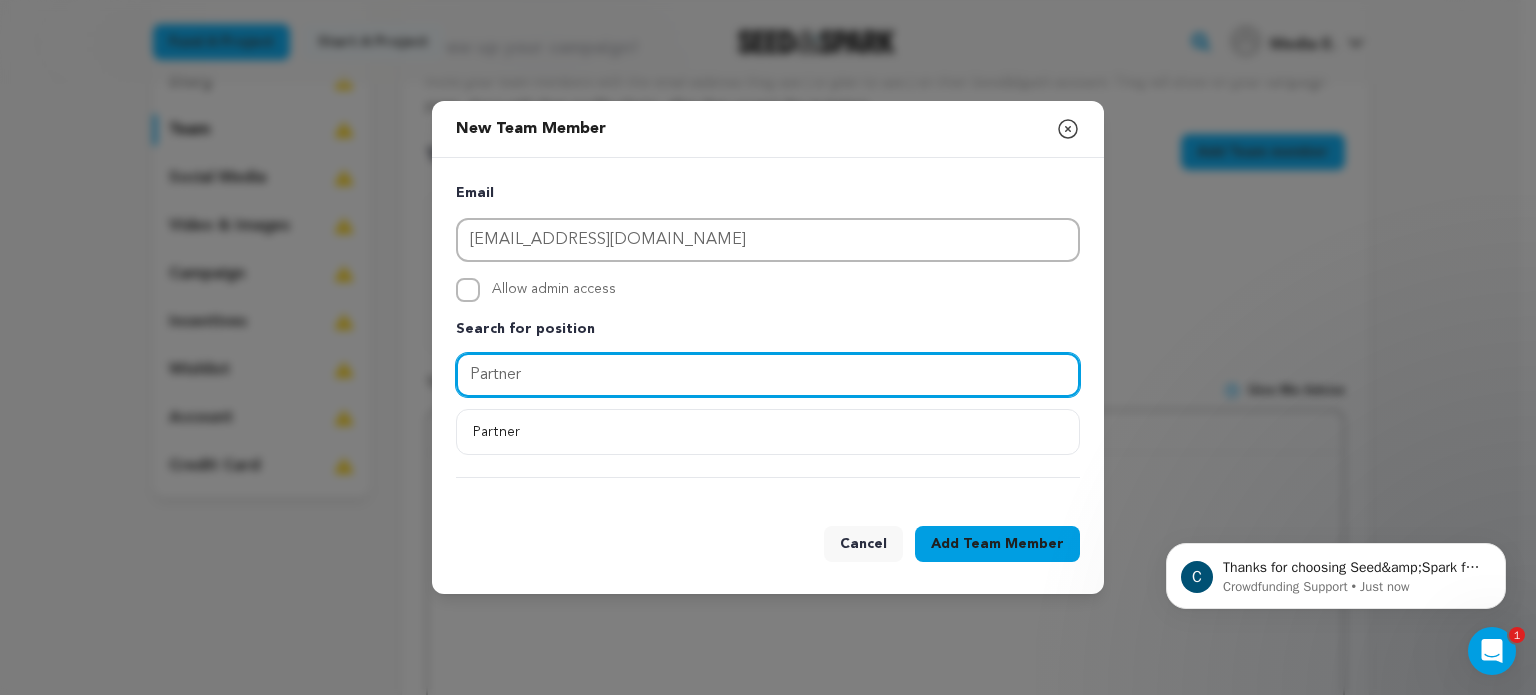 type on "Partner" 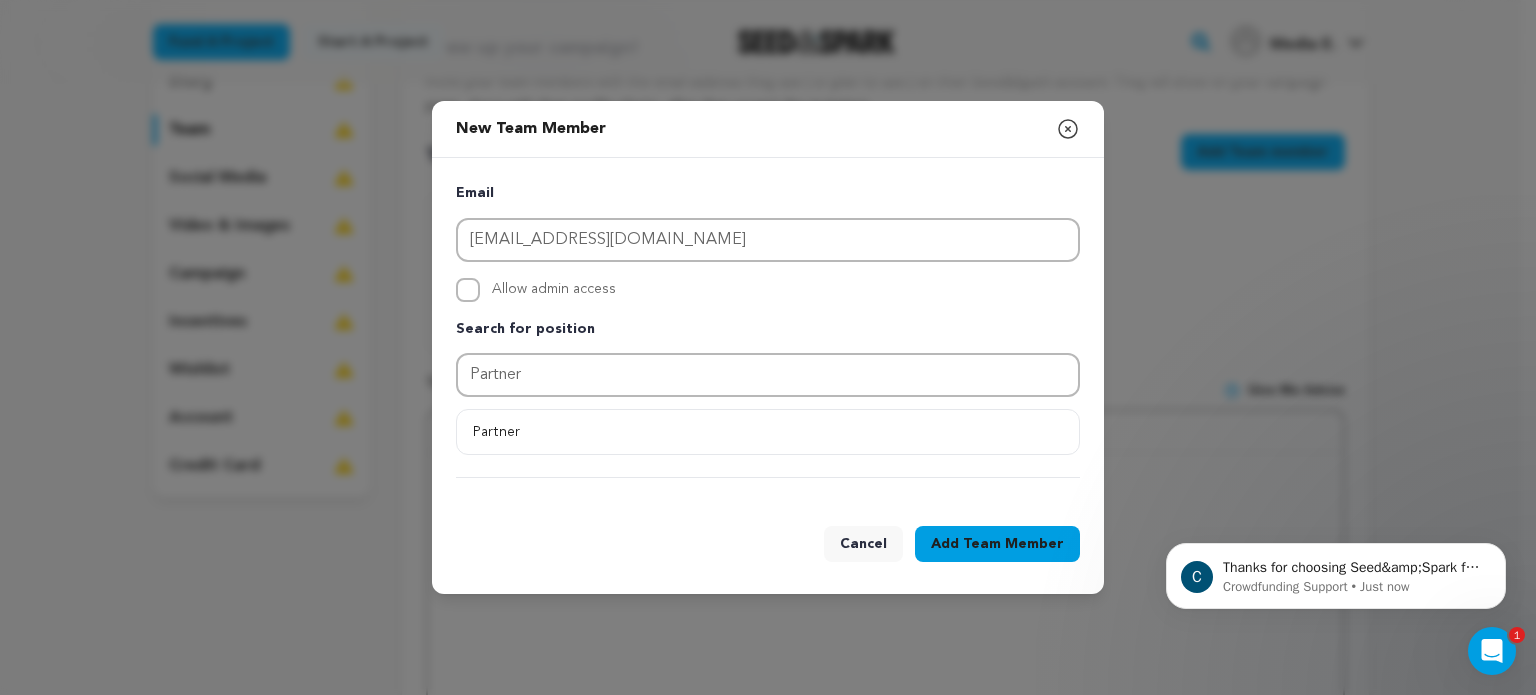 click on "Team Member" at bounding box center (1013, 544) 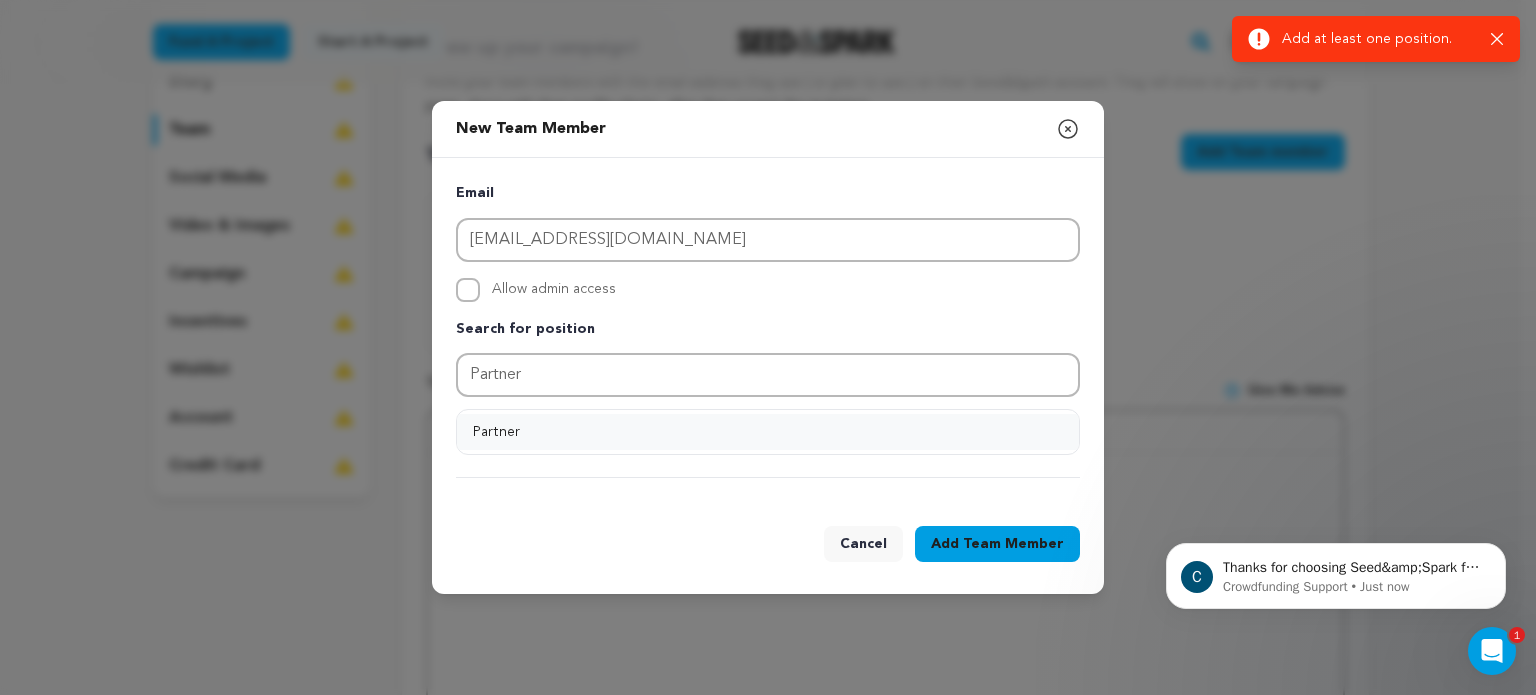 click on "Partner" at bounding box center (768, 432) 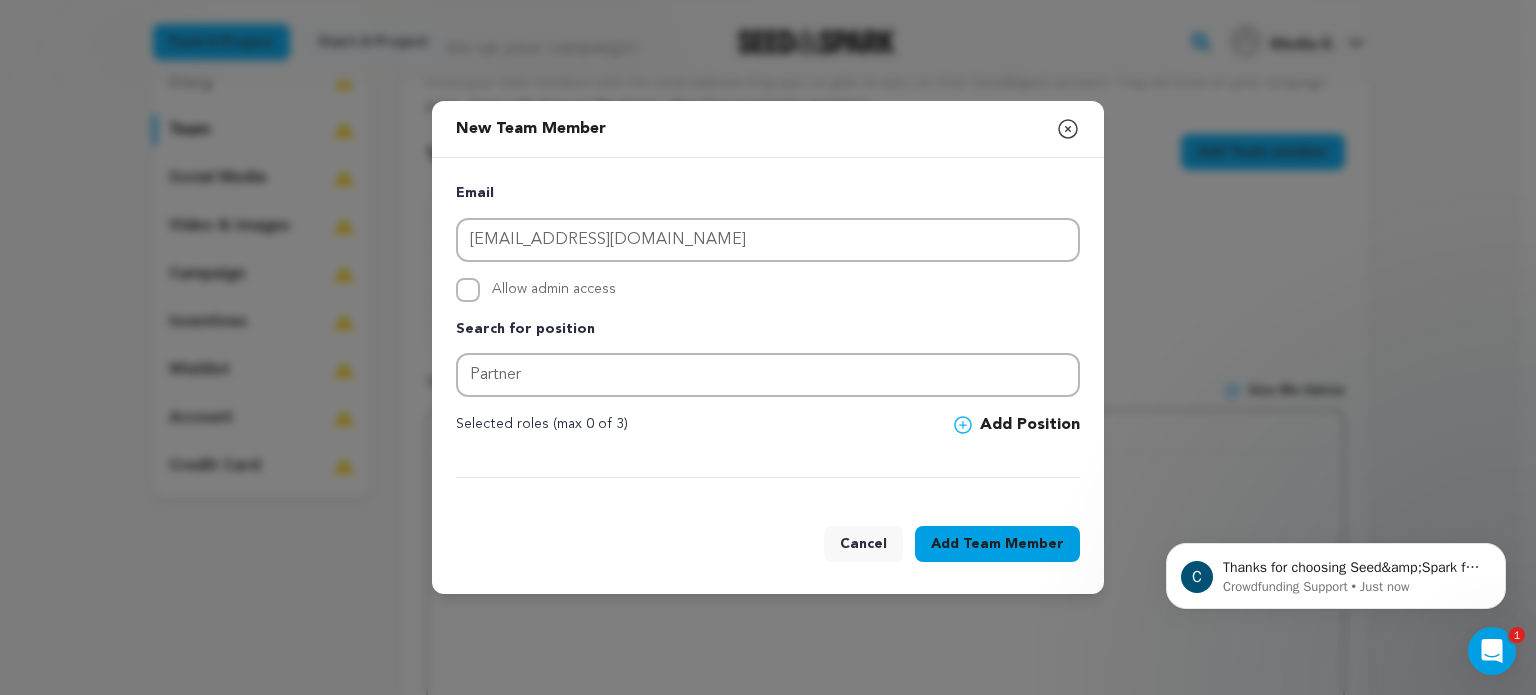 click 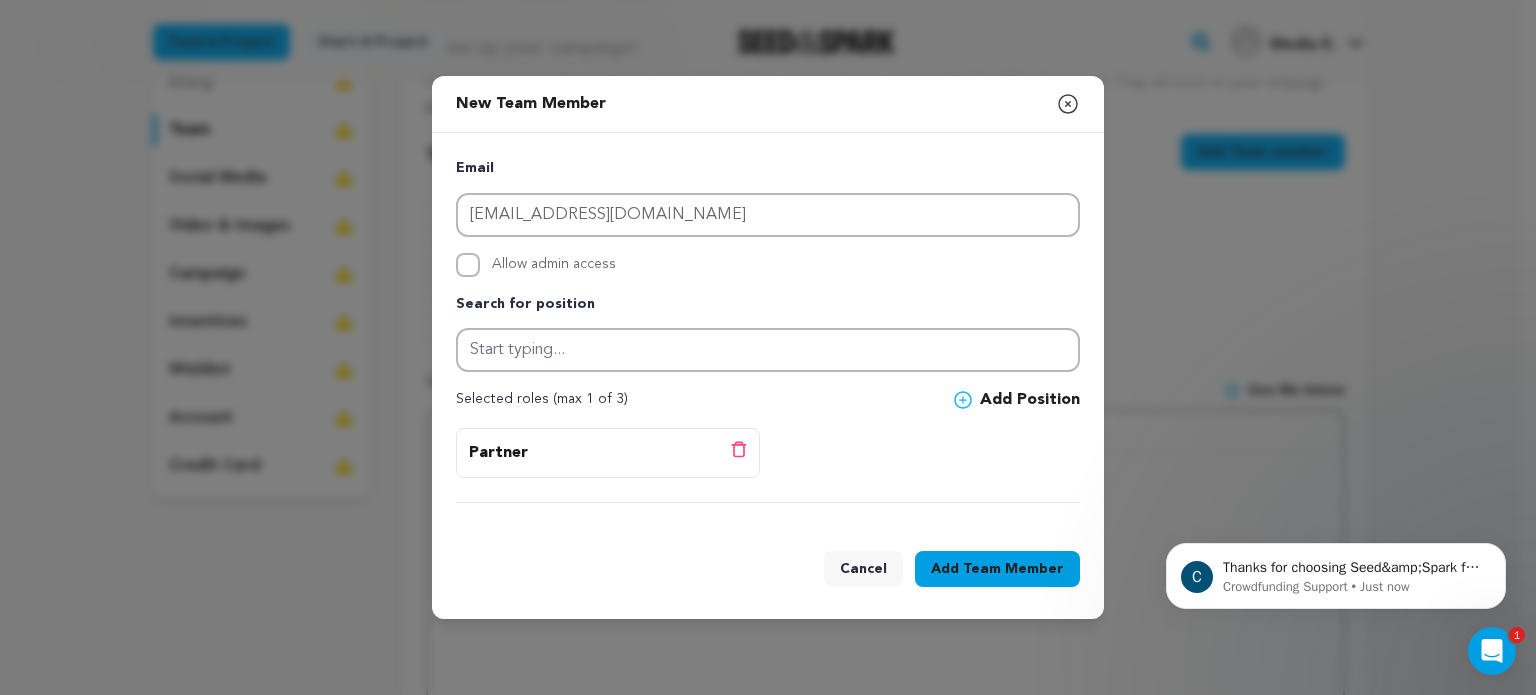click on "Add  Team Member" at bounding box center (997, 569) 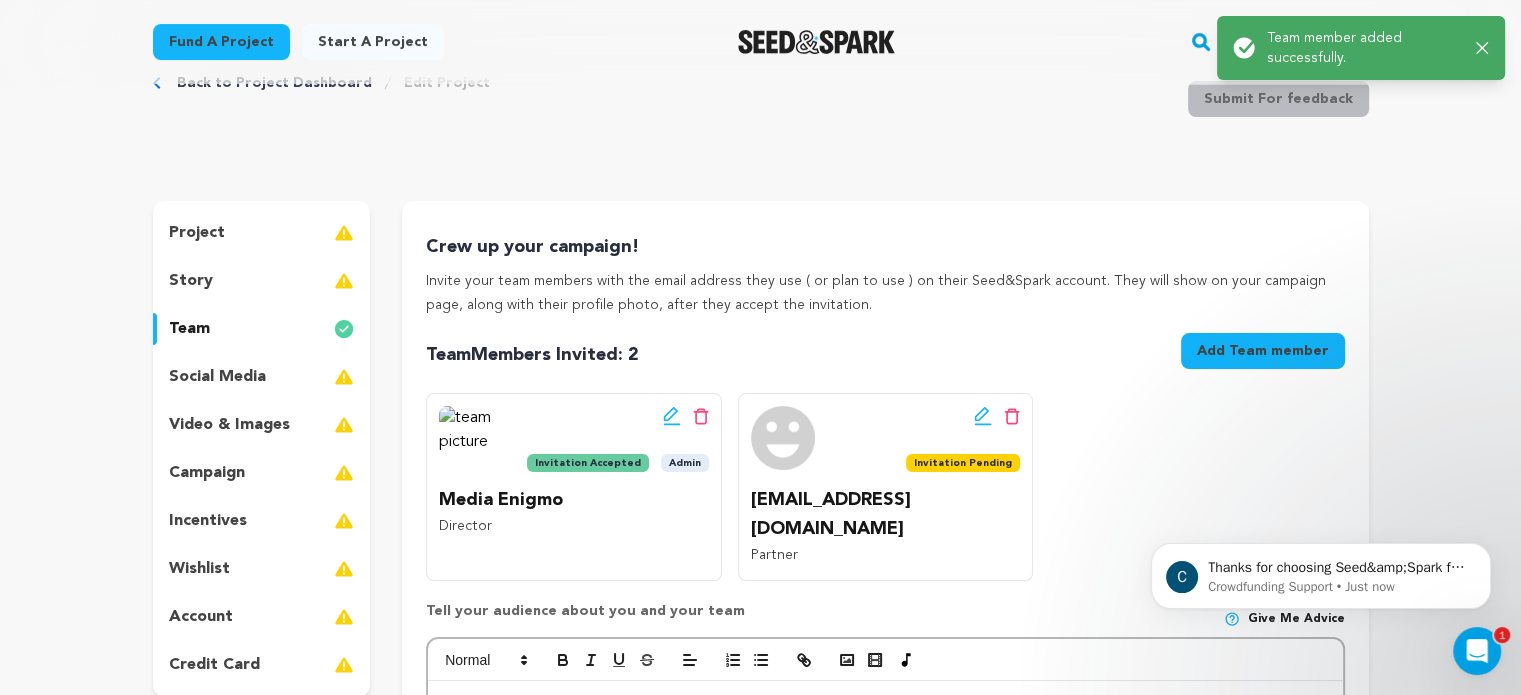 scroll, scrollTop: 32, scrollLeft: 0, axis: vertical 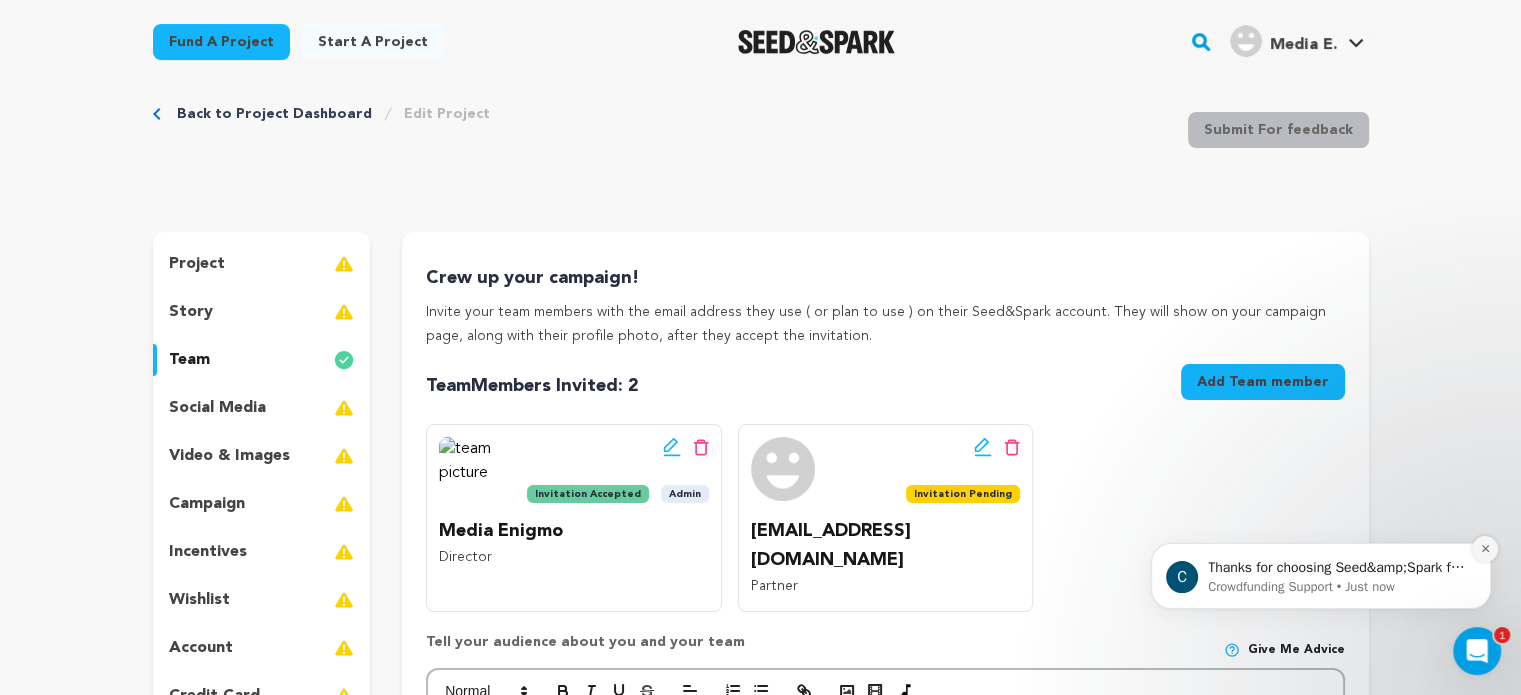 click 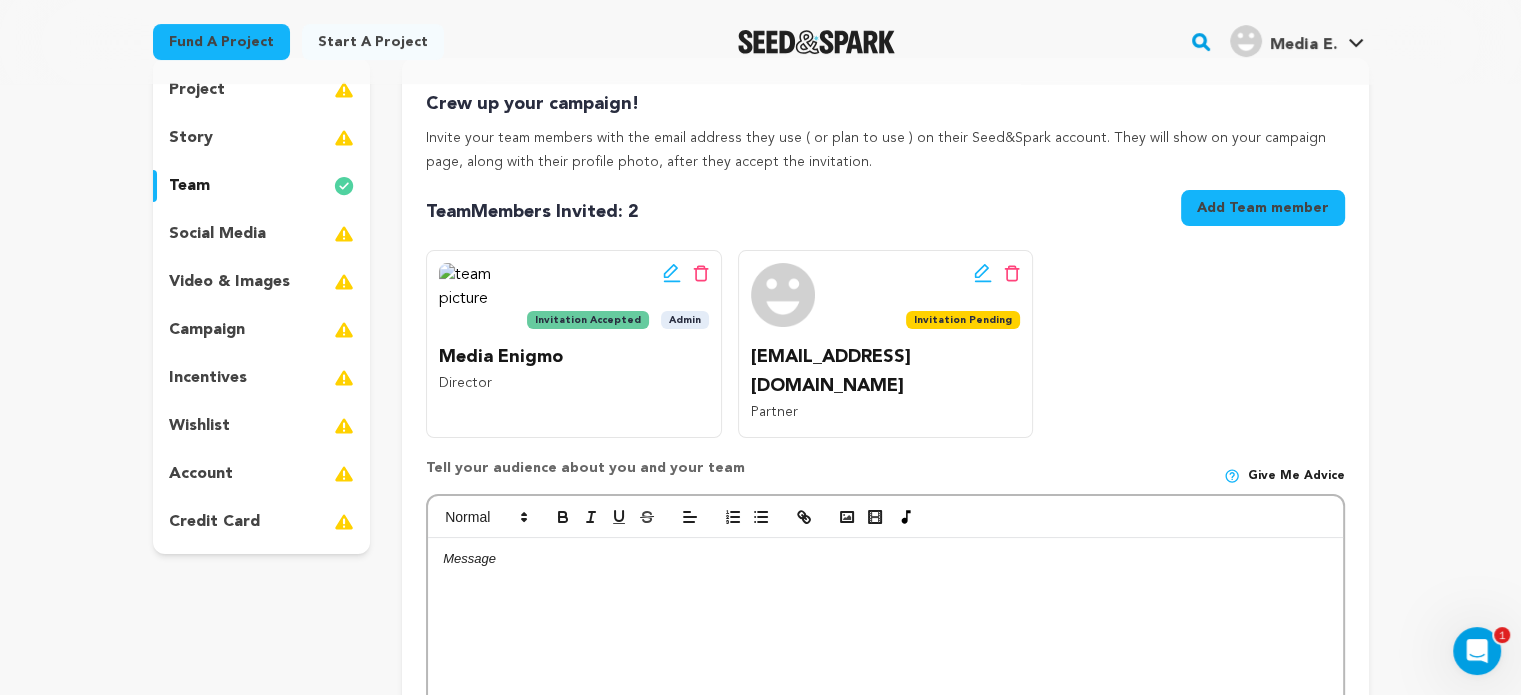 scroll, scrollTop: 0, scrollLeft: 0, axis: both 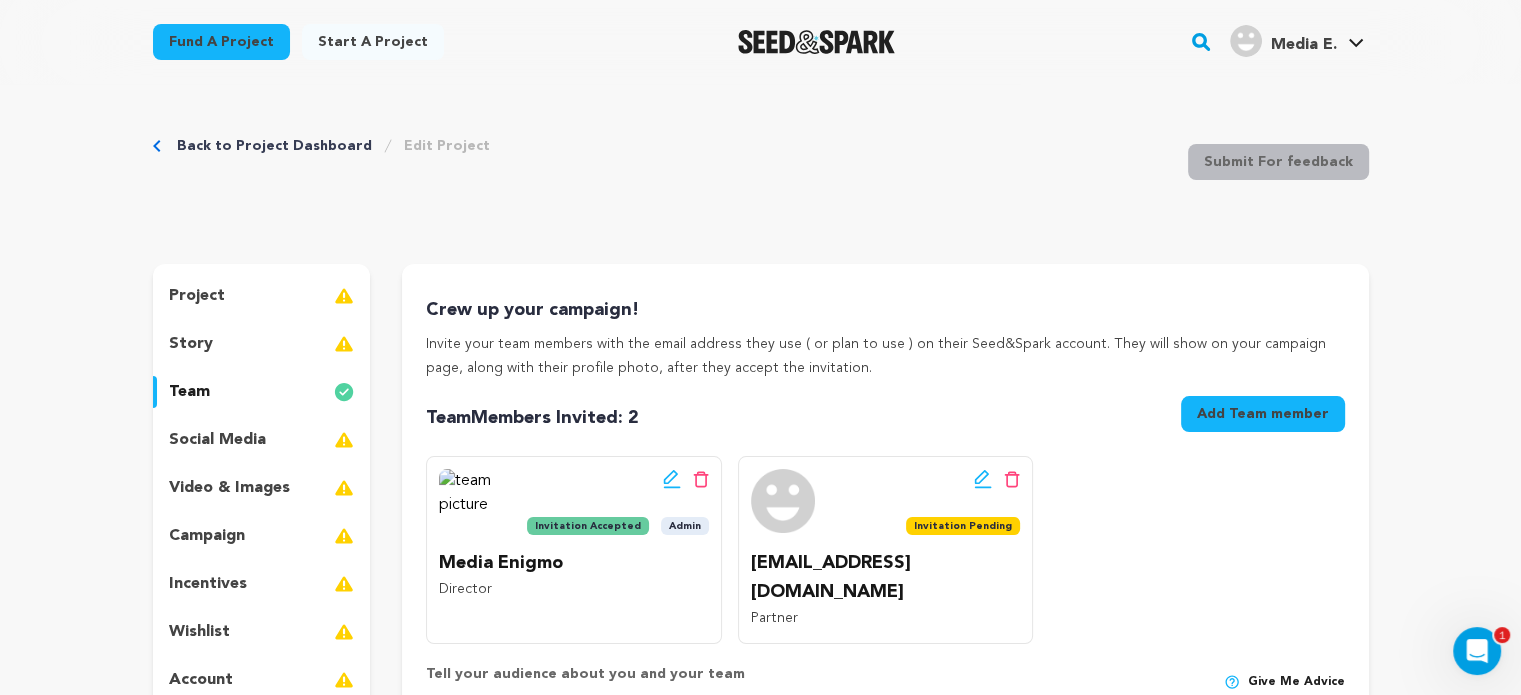 click on "project" at bounding box center (197, 296) 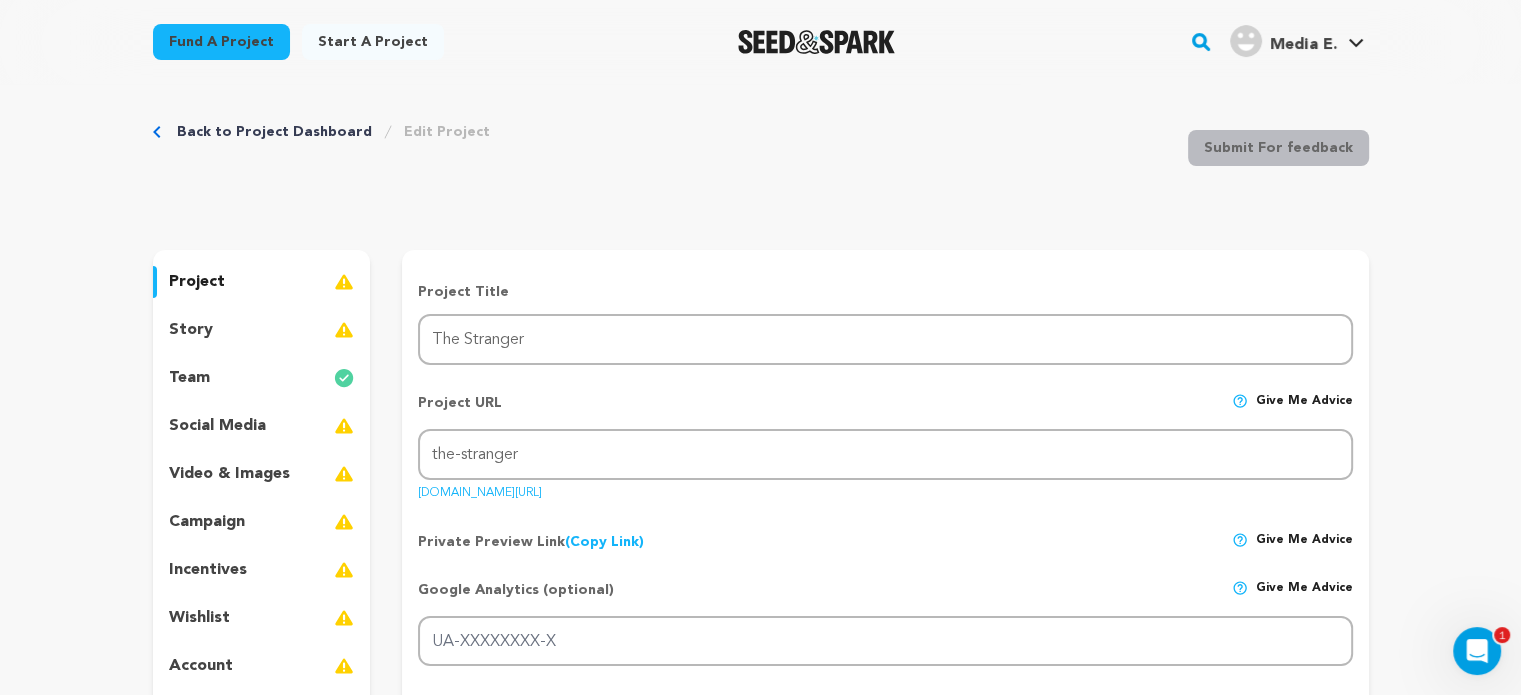 scroll, scrollTop: 0, scrollLeft: 0, axis: both 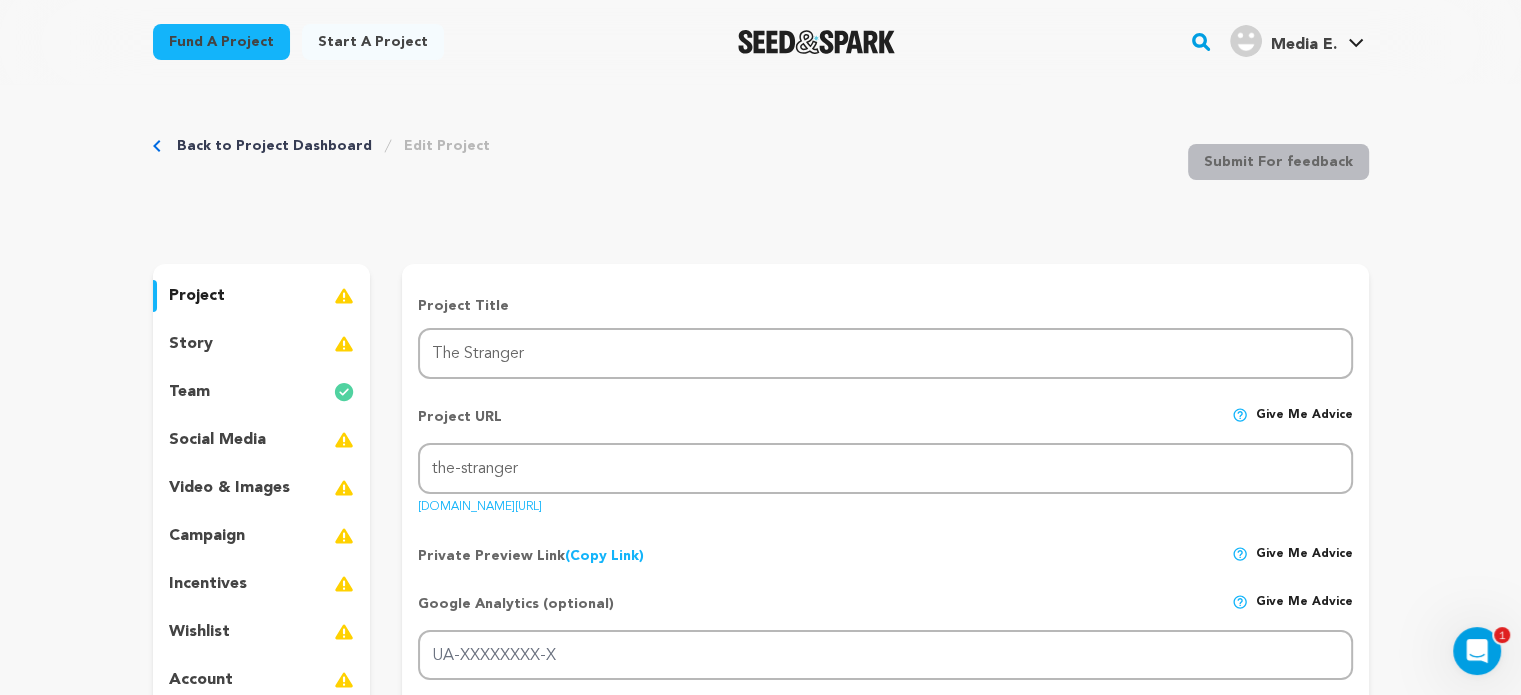 click on "story" at bounding box center [262, 344] 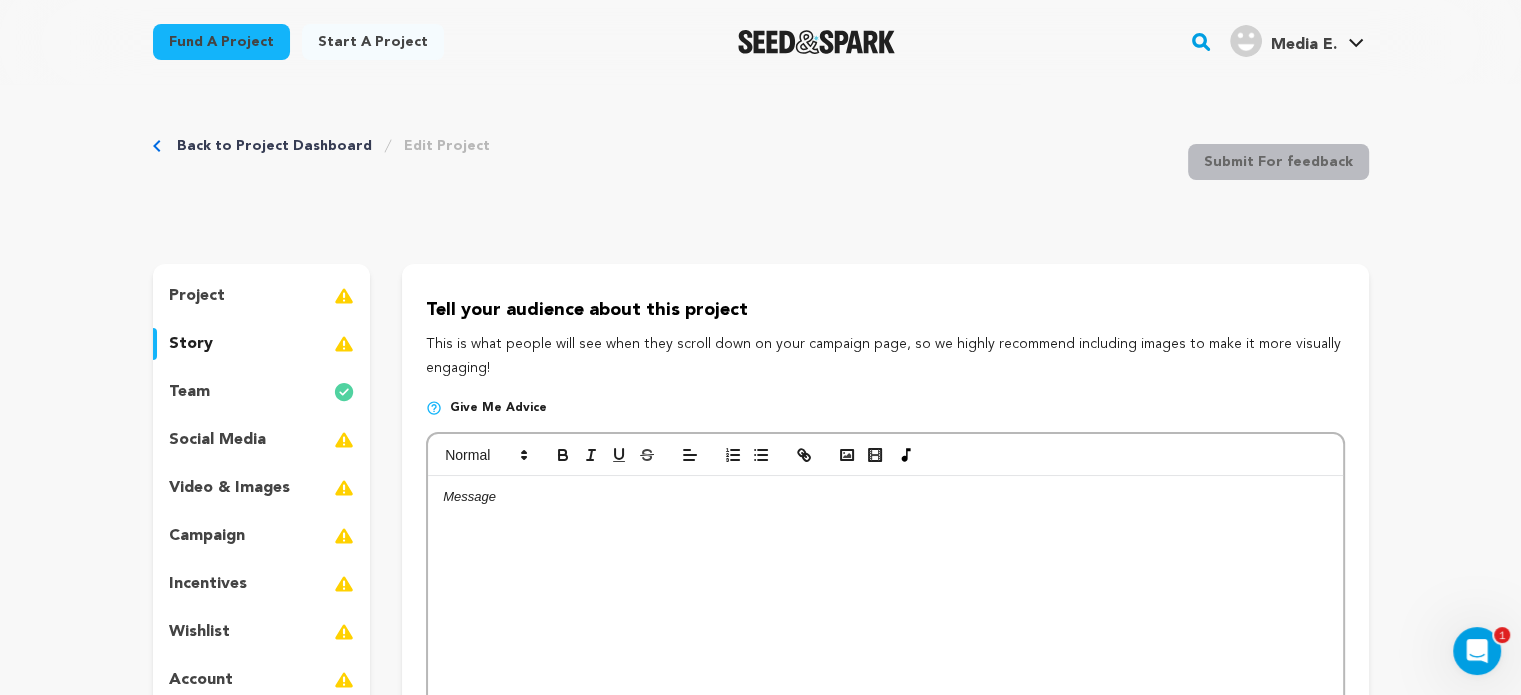 click on "team" at bounding box center (262, 392) 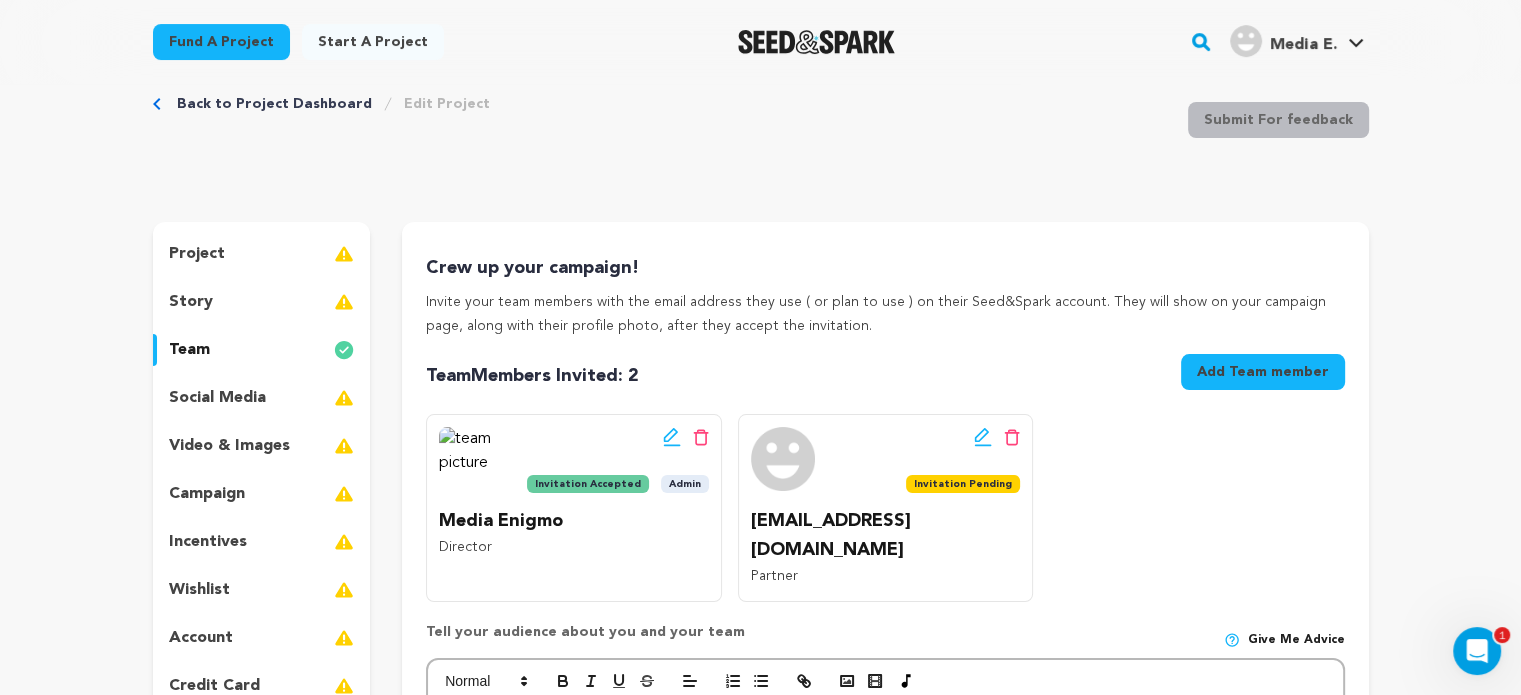 scroll, scrollTop: 43, scrollLeft: 0, axis: vertical 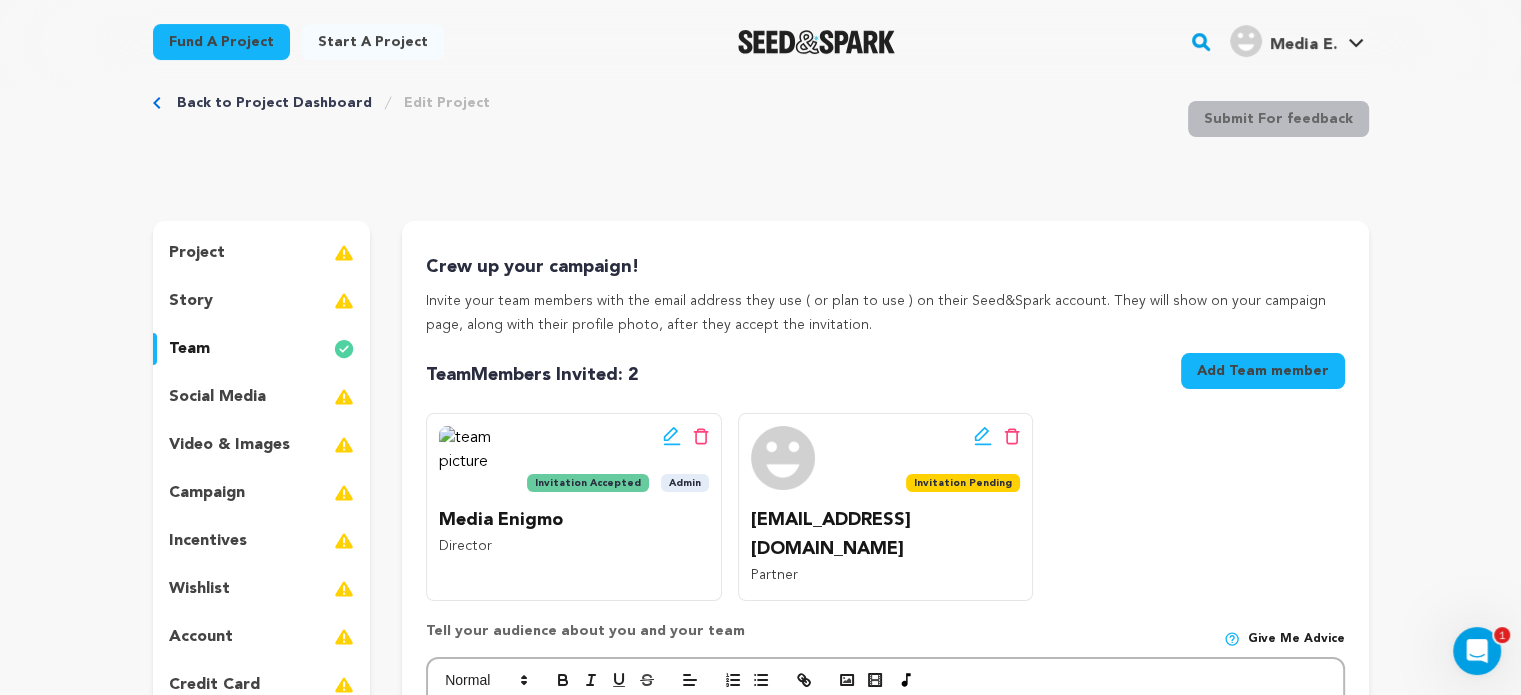 click on "social media" at bounding box center [217, 397] 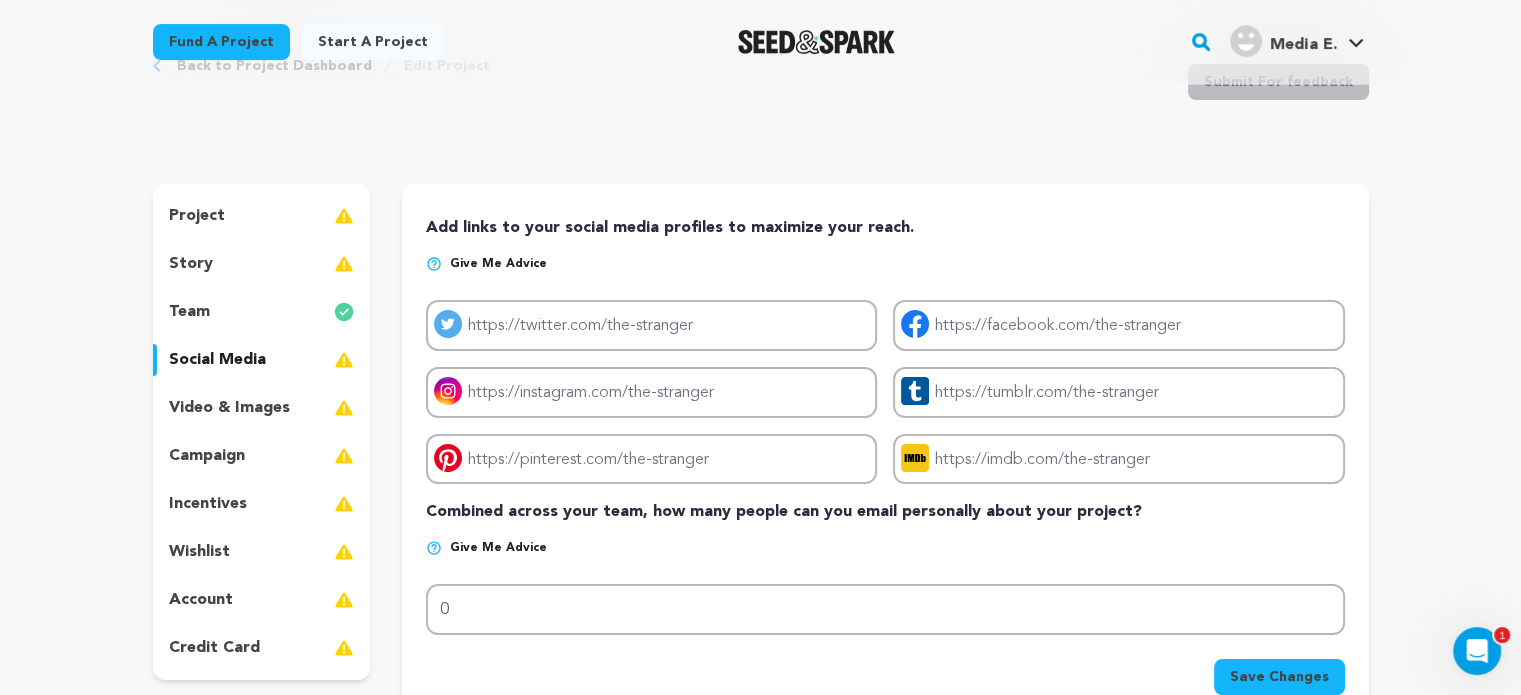 scroll, scrollTop: 96, scrollLeft: 0, axis: vertical 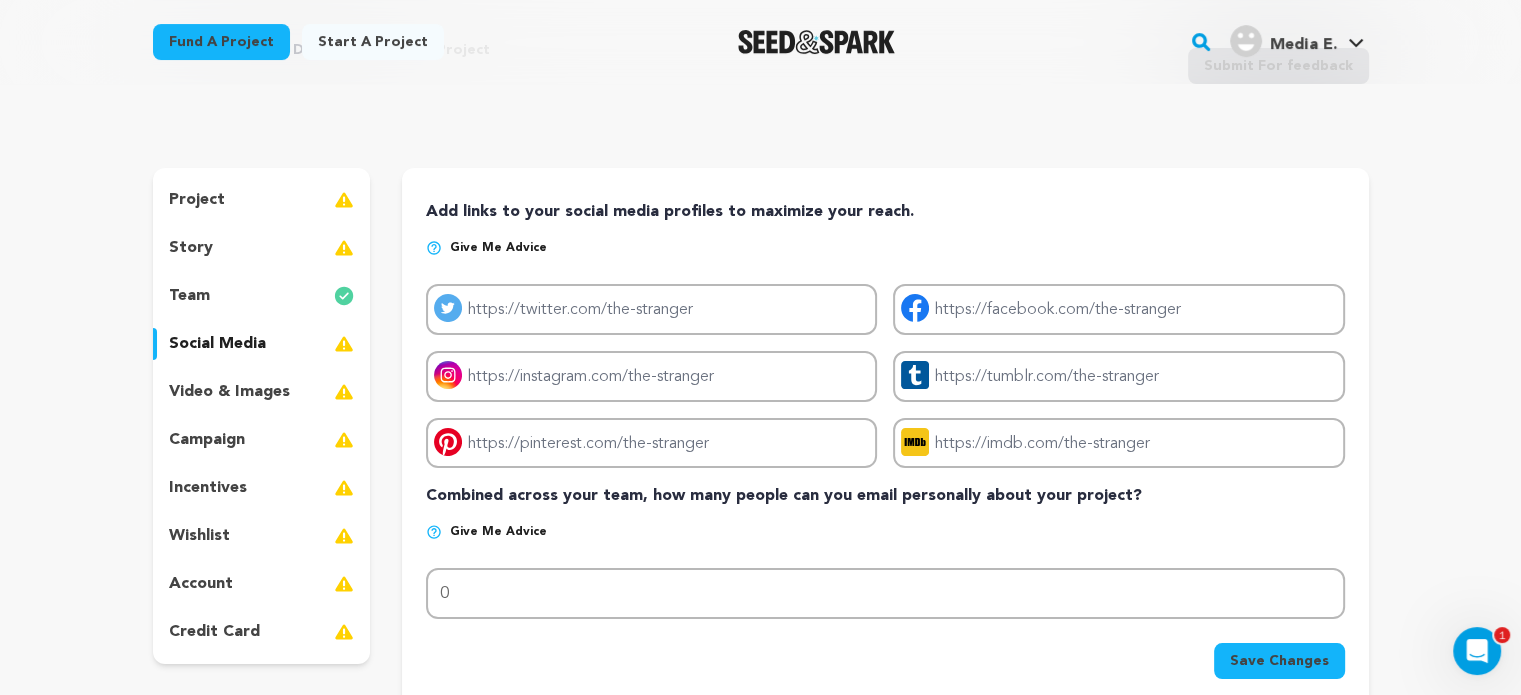 click on "video & images" at bounding box center (229, 392) 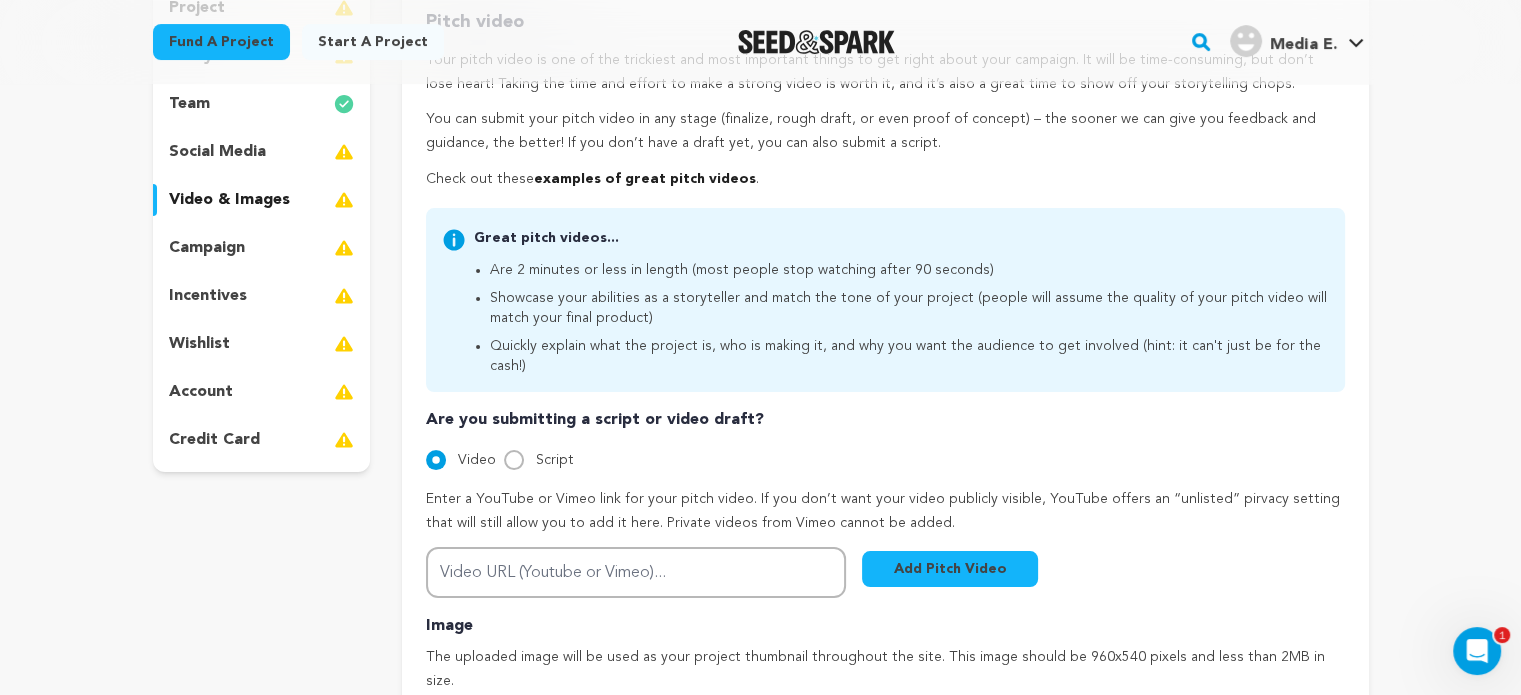 scroll, scrollTop: 278, scrollLeft: 0, axis: vertical 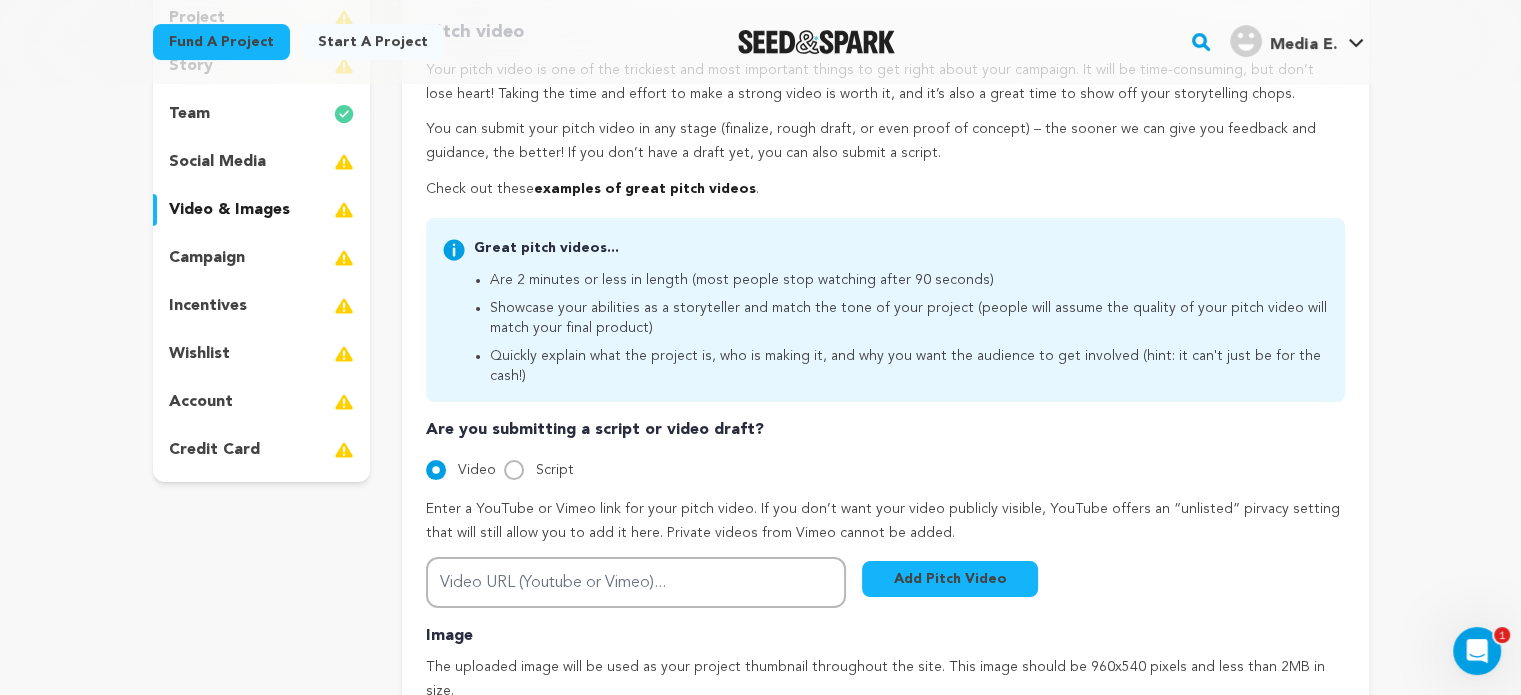 click on "campaign" at bounding box center [262, 258] 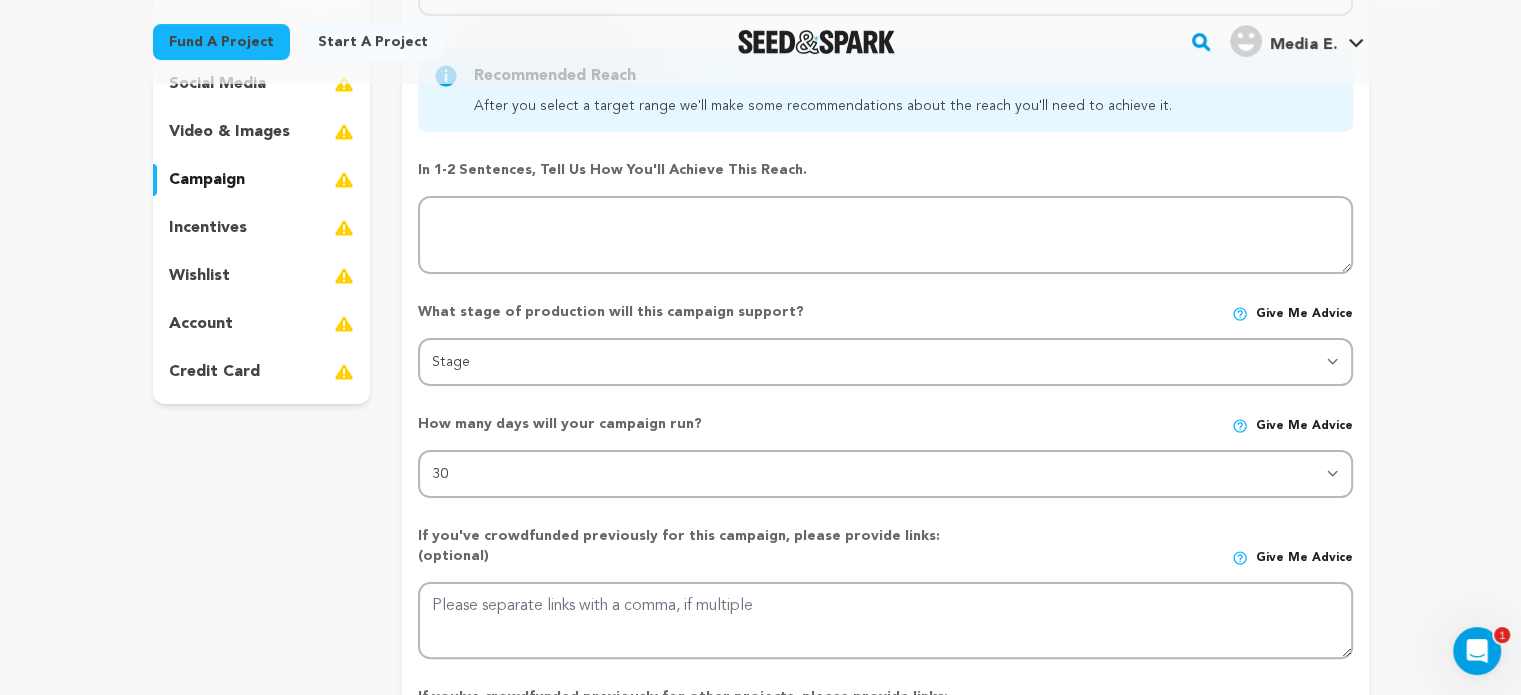 scroll, scrollTop: 384, scrollLeft: 0, axis: vertical 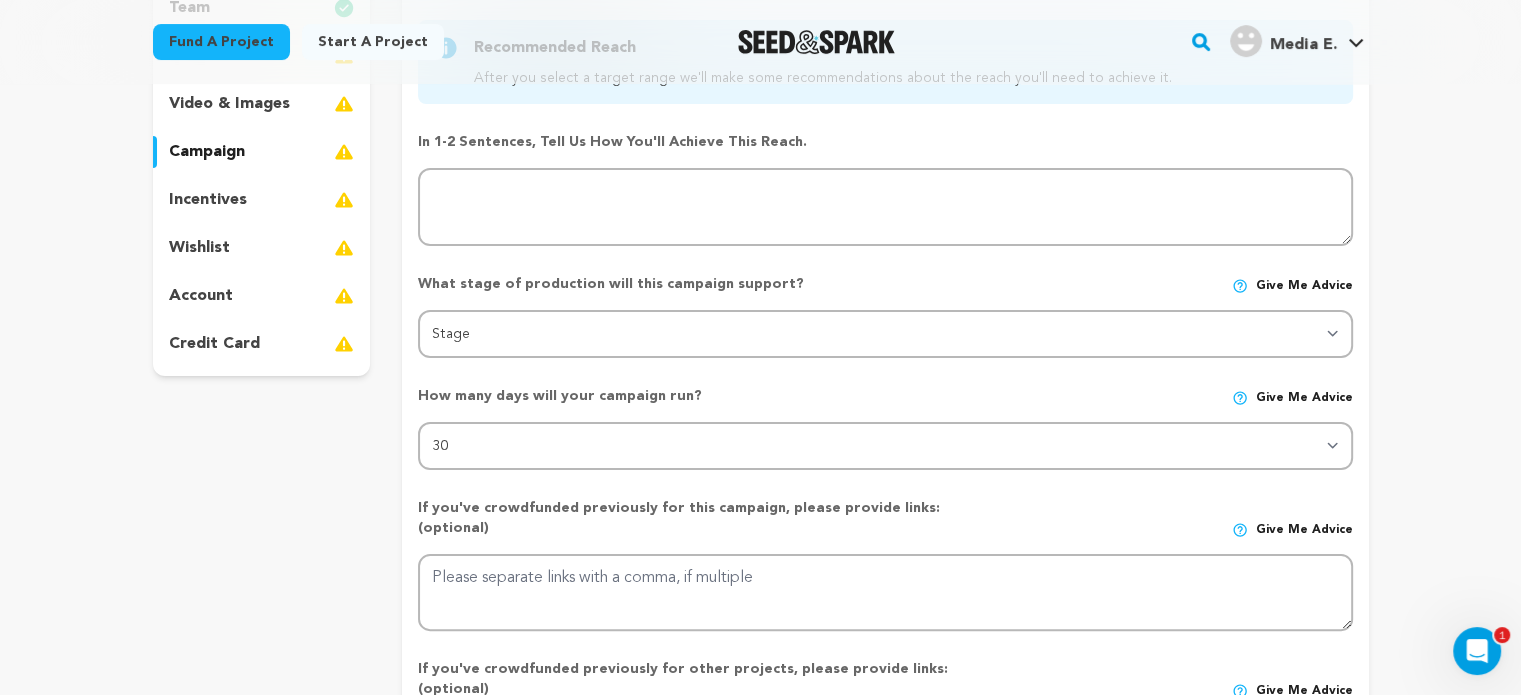 click on "incentives" at bounding box center (208, 200) 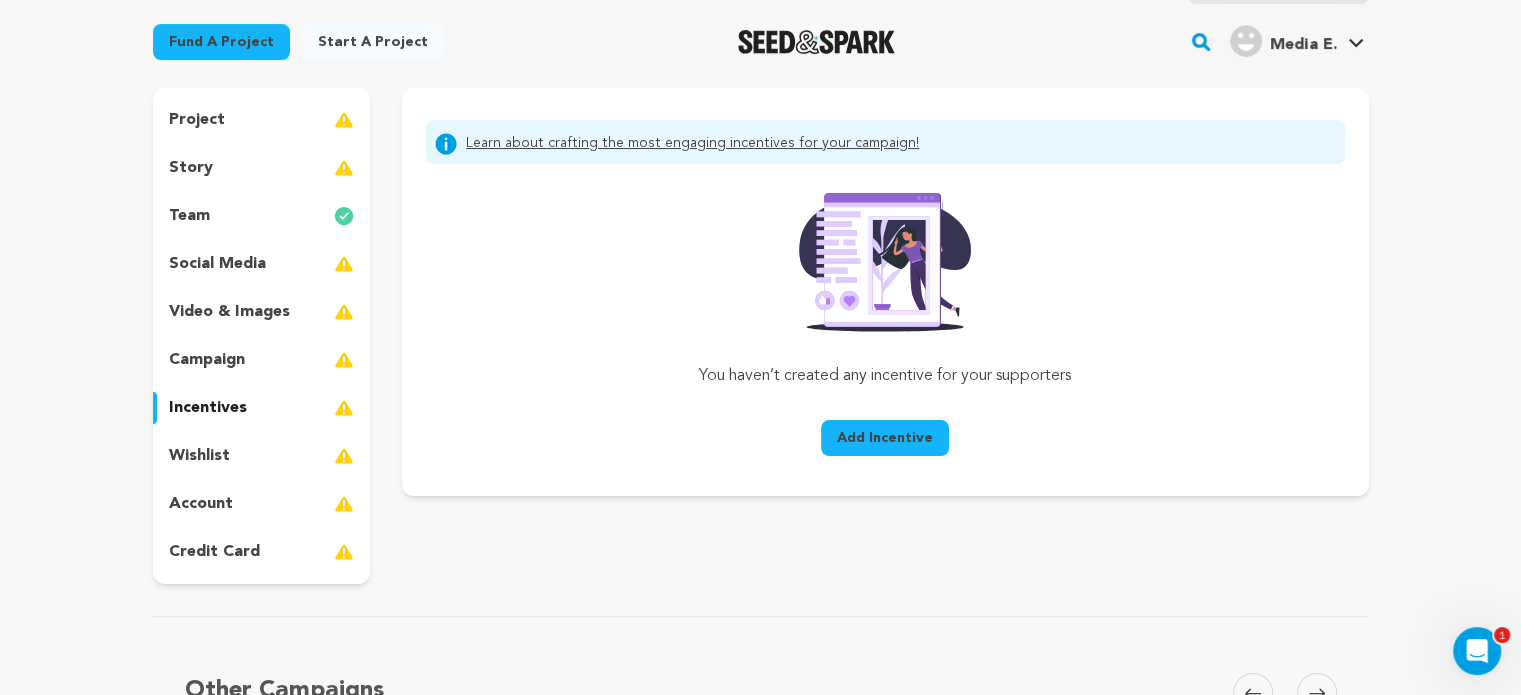 scroll, scrollTop: 188, scrollLeft: 0, axis: vertical 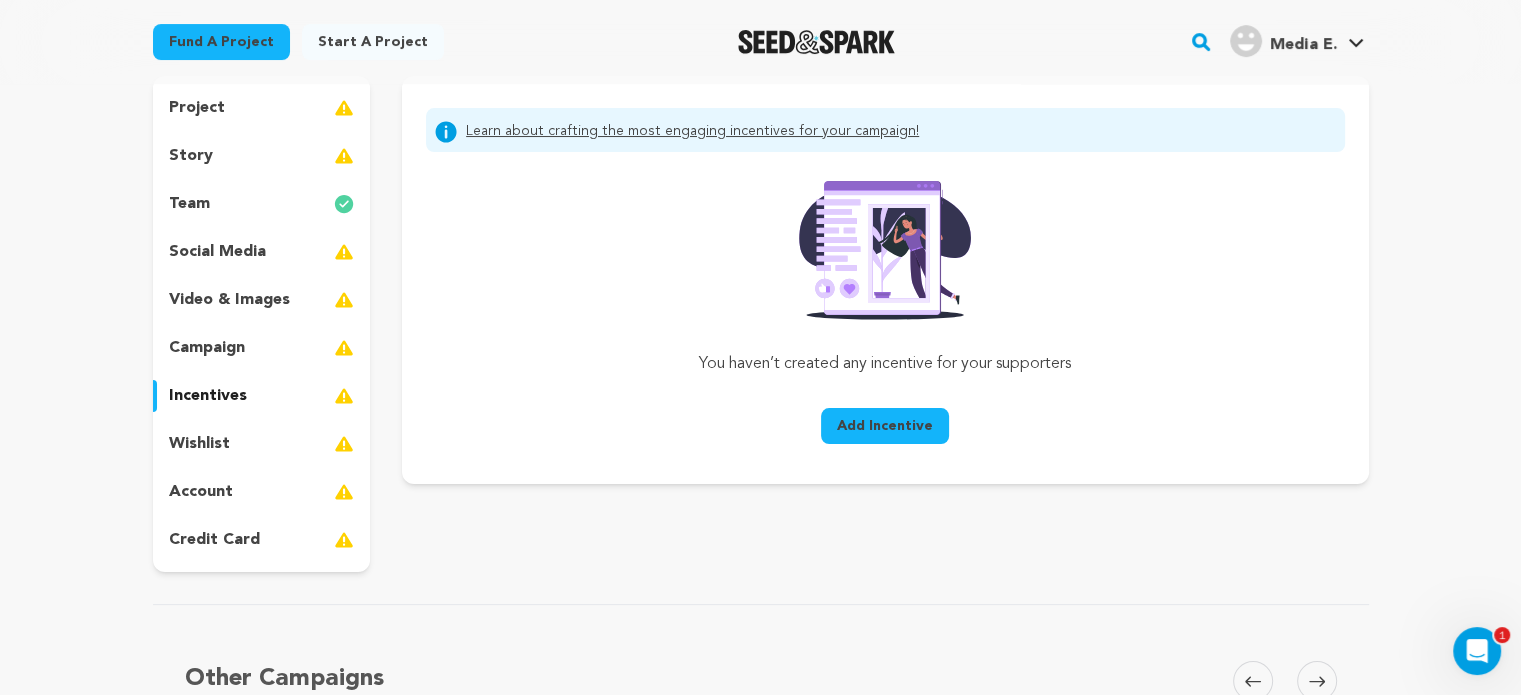 click on "wishlist" at bounding box center (199, 444) 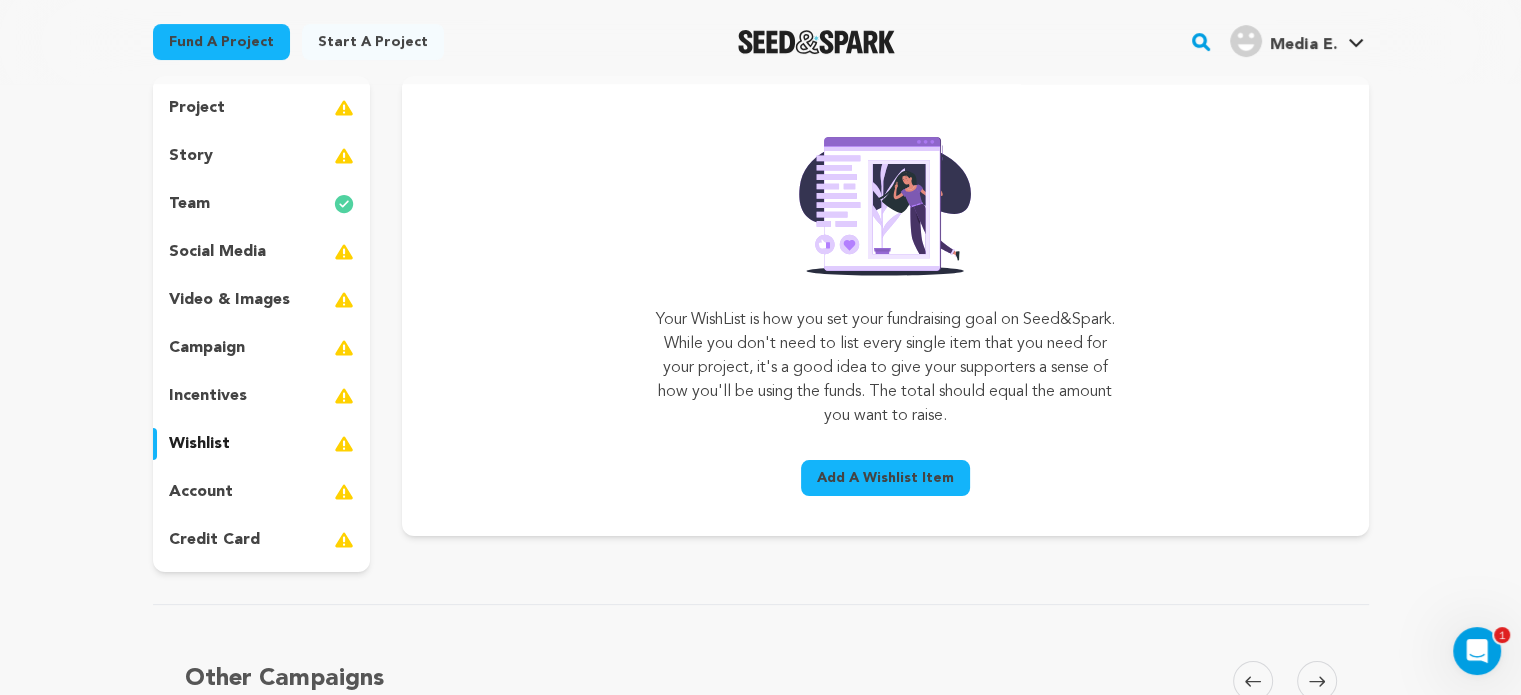 click on "account" at bounding box center (201, 492) 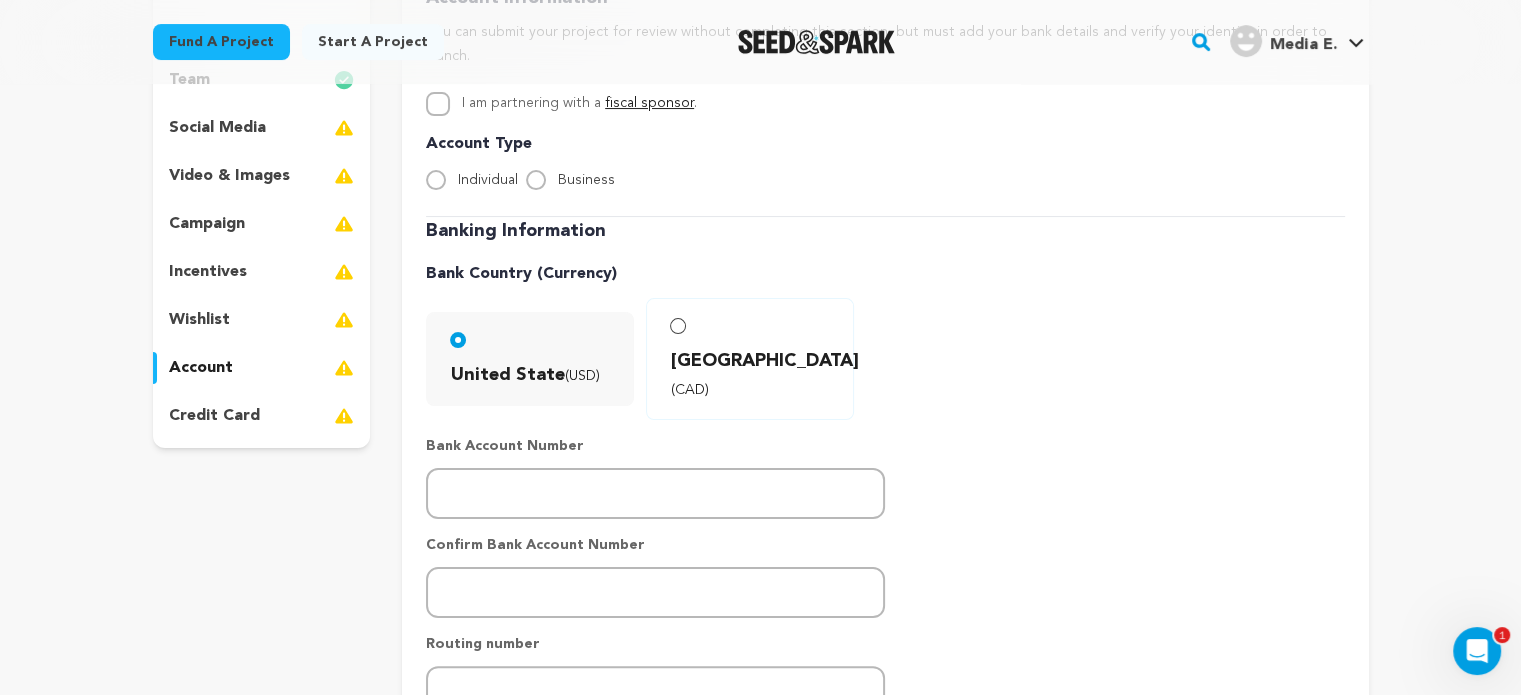 scroll, scrollTop: 314, scrollLeft: 0, axis: vertical 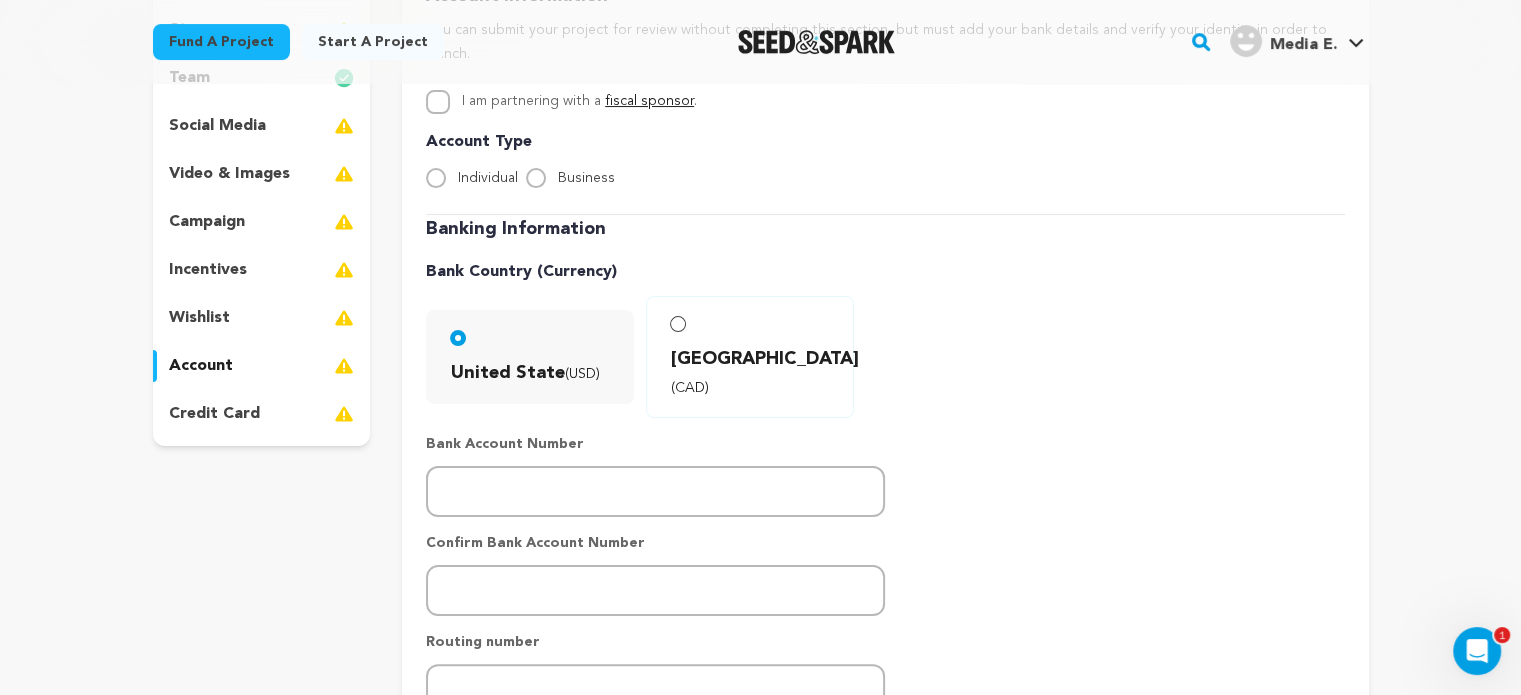 click on "credit card" at bounding box center [214, 414] 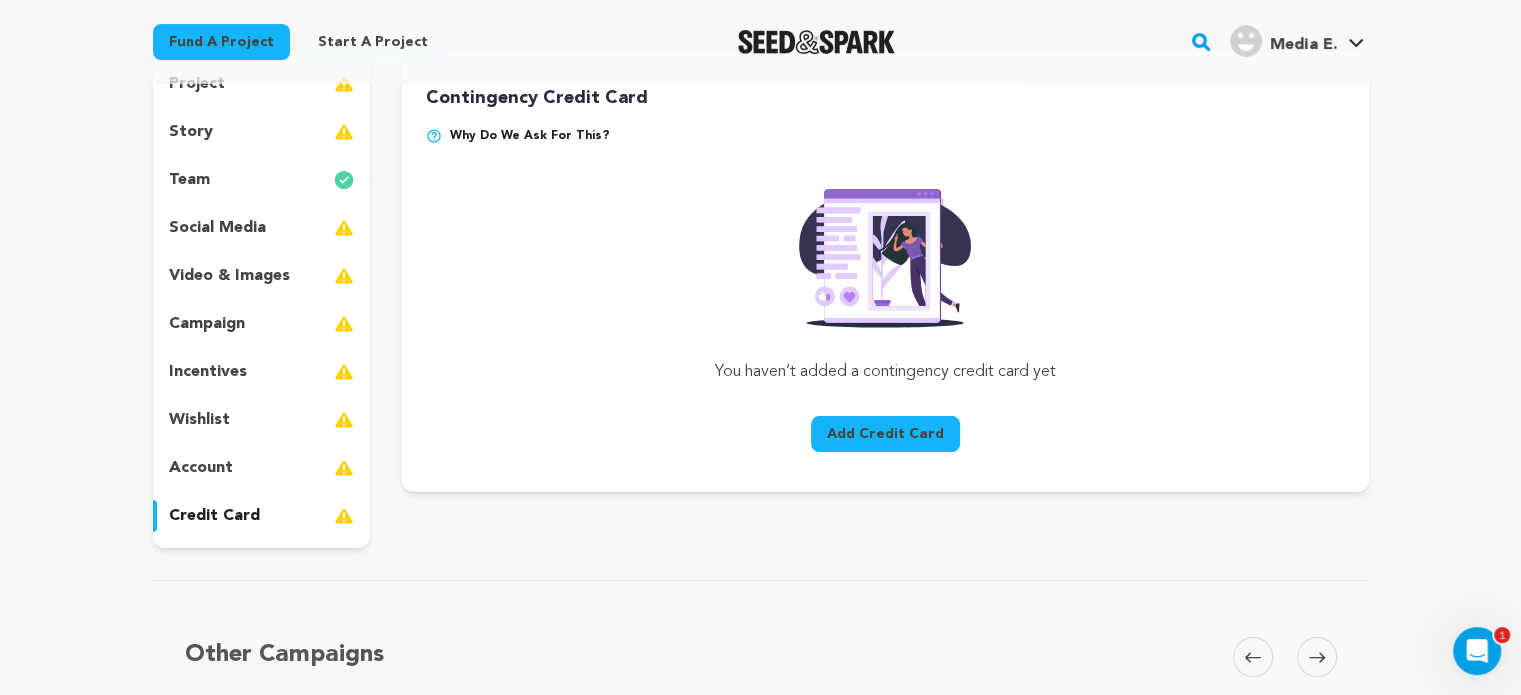 scroll, scrollTop: 214, scrollLeft: 0, axis: vertical 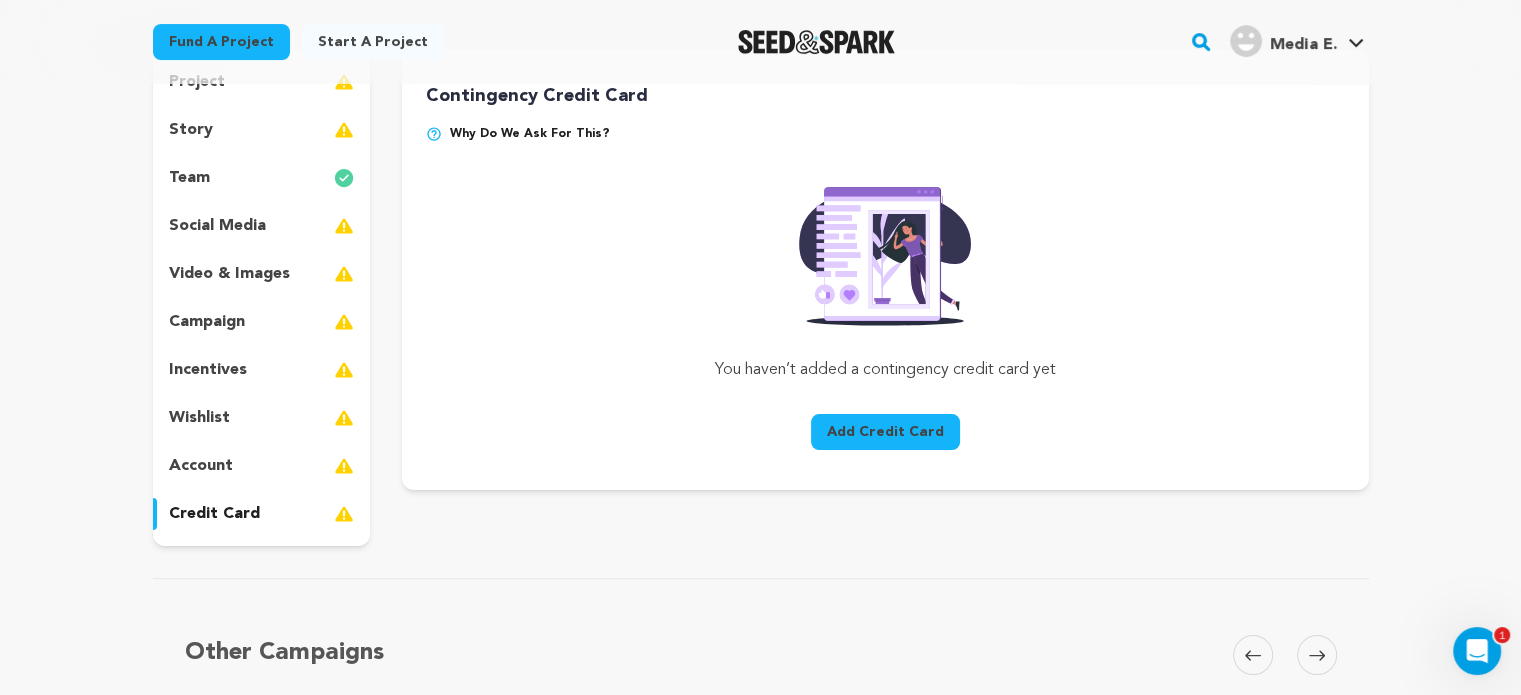 click on "account" at bounding box center [201, 466] 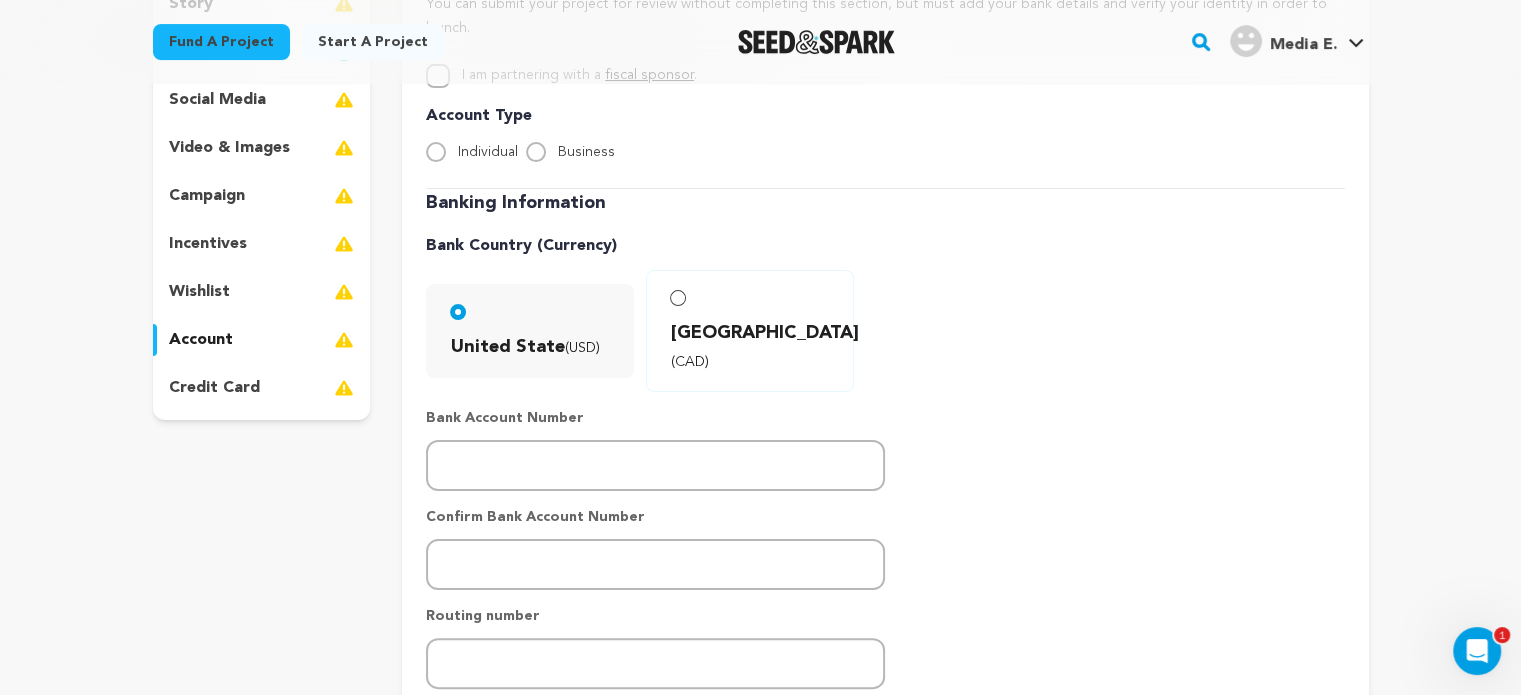 scroll, scrollTop: 355, scrollLeft: 0, axis: vertical 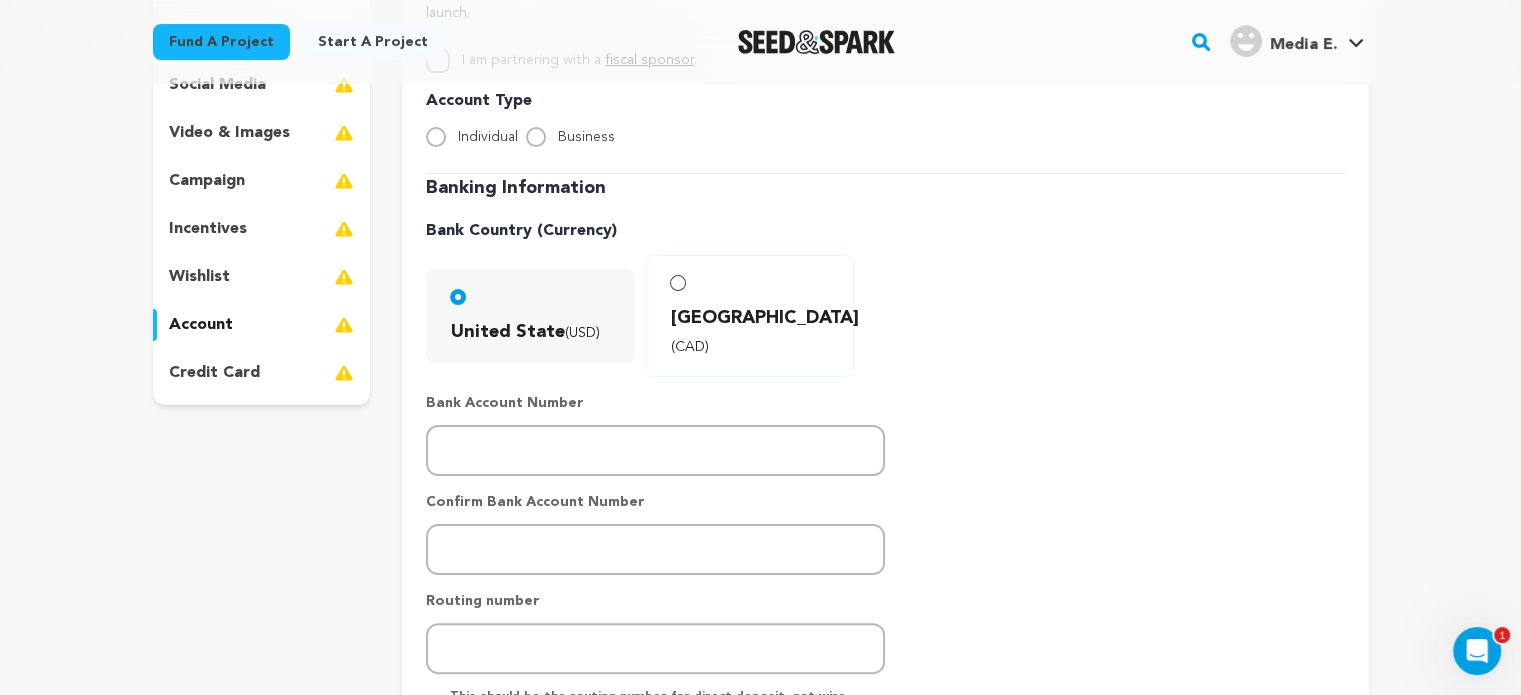 click on "credit card" at bounding box center [214, 373] 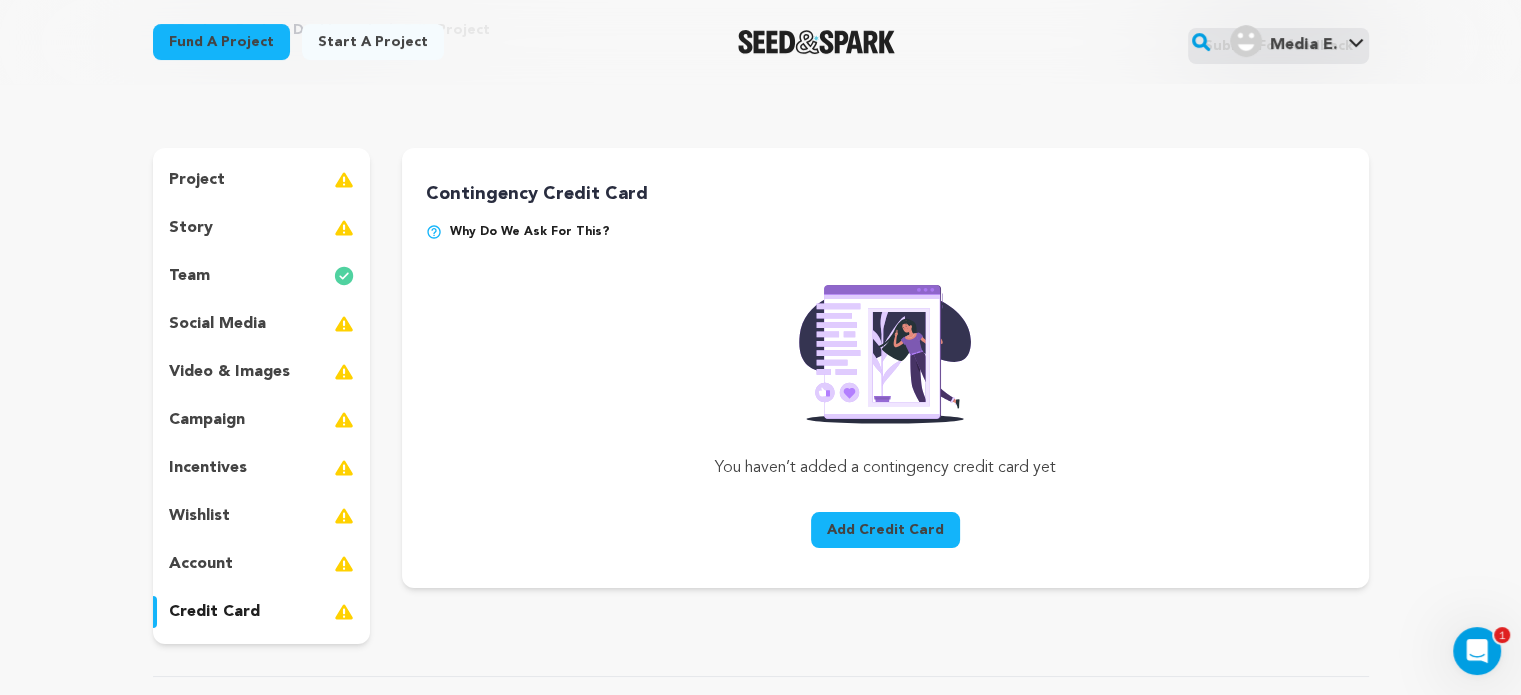 scroll, scrollTop: 112, scrollLeft: 0, axis: vertical 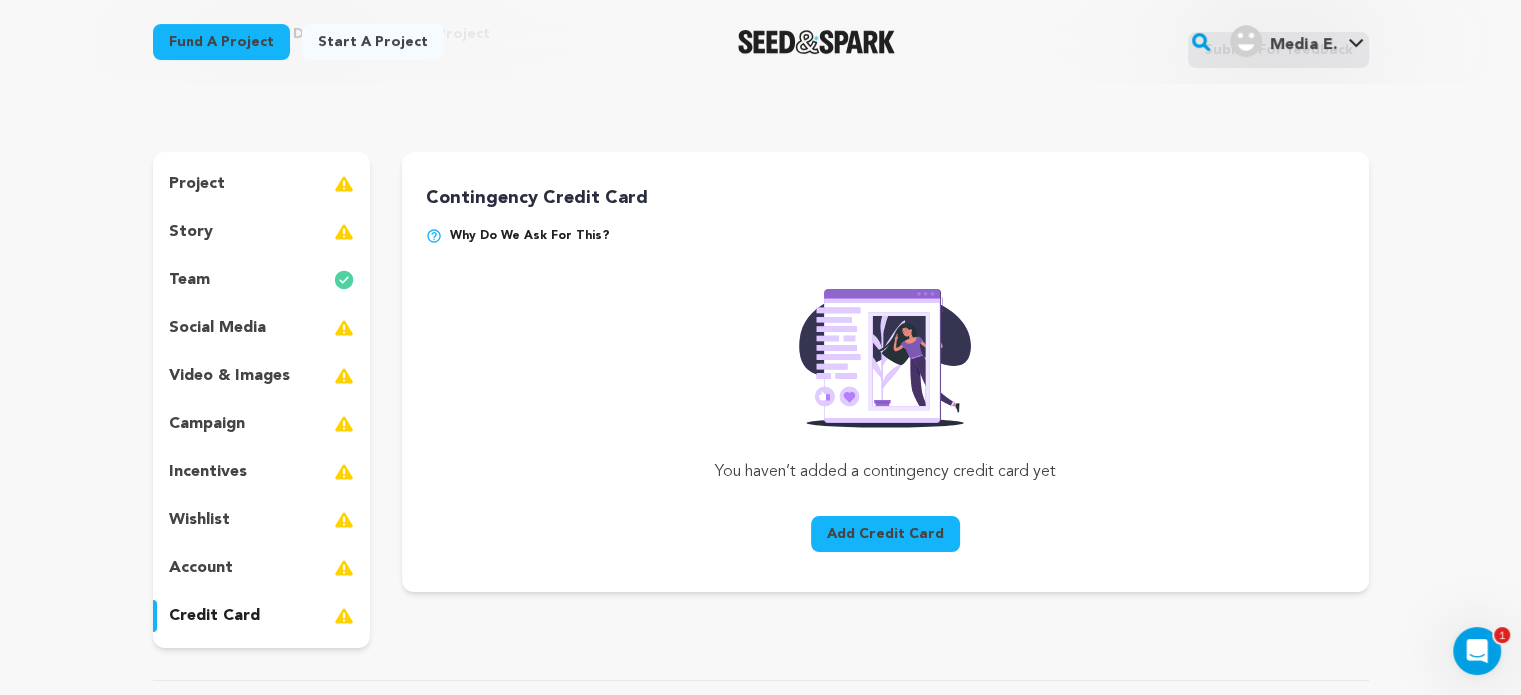 click on "account" at bounding box center (201, 568) 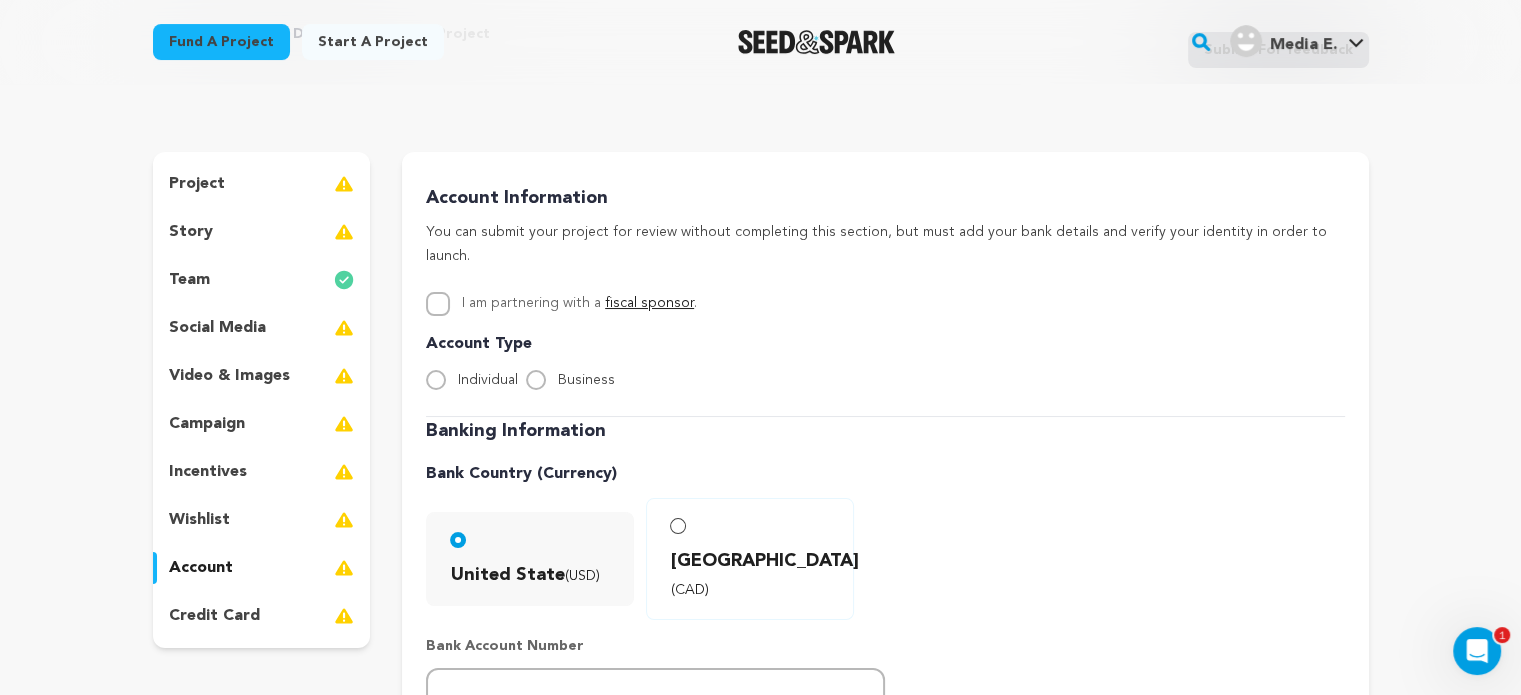click on "wishlist" at bounding box center (199, 520) 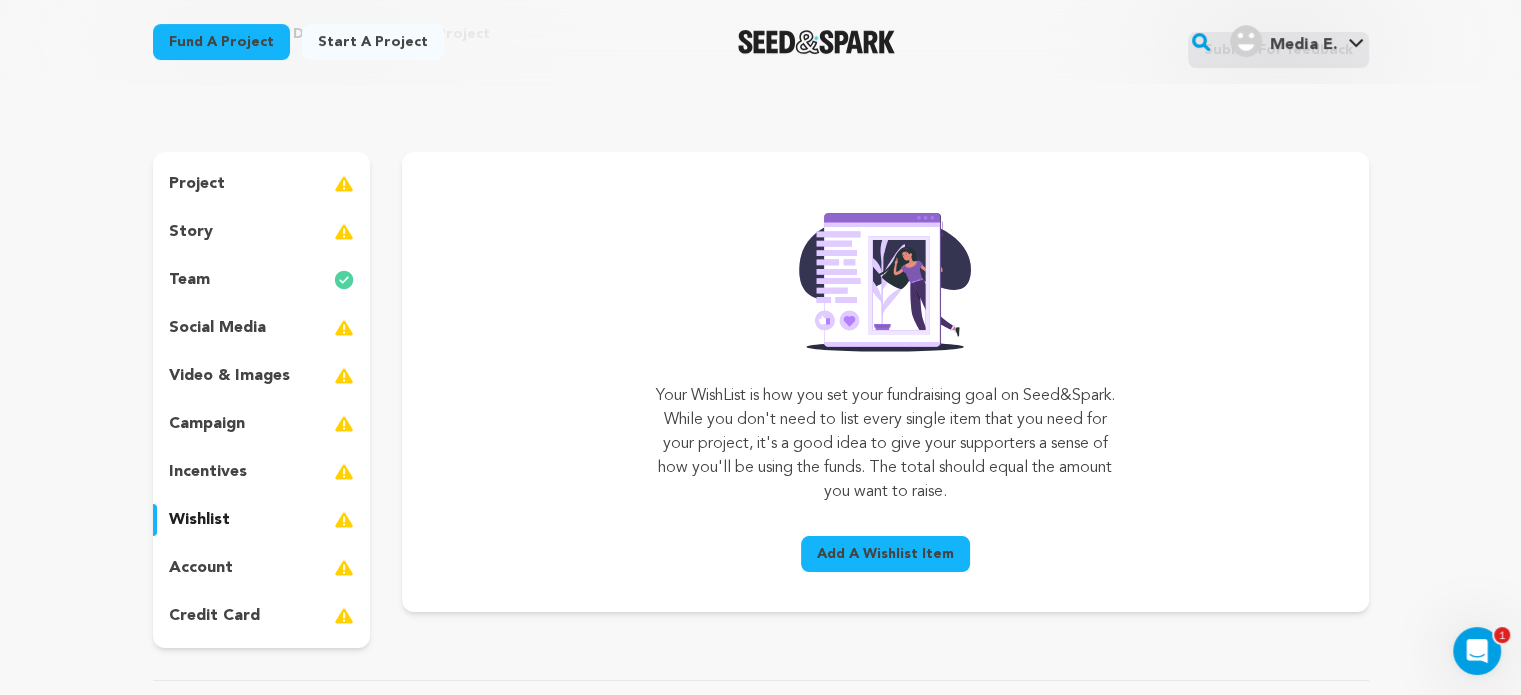 click on "project
story
team
social media
video & images
campaign
incentives
wishlist account" at bounding box center (262, 400) 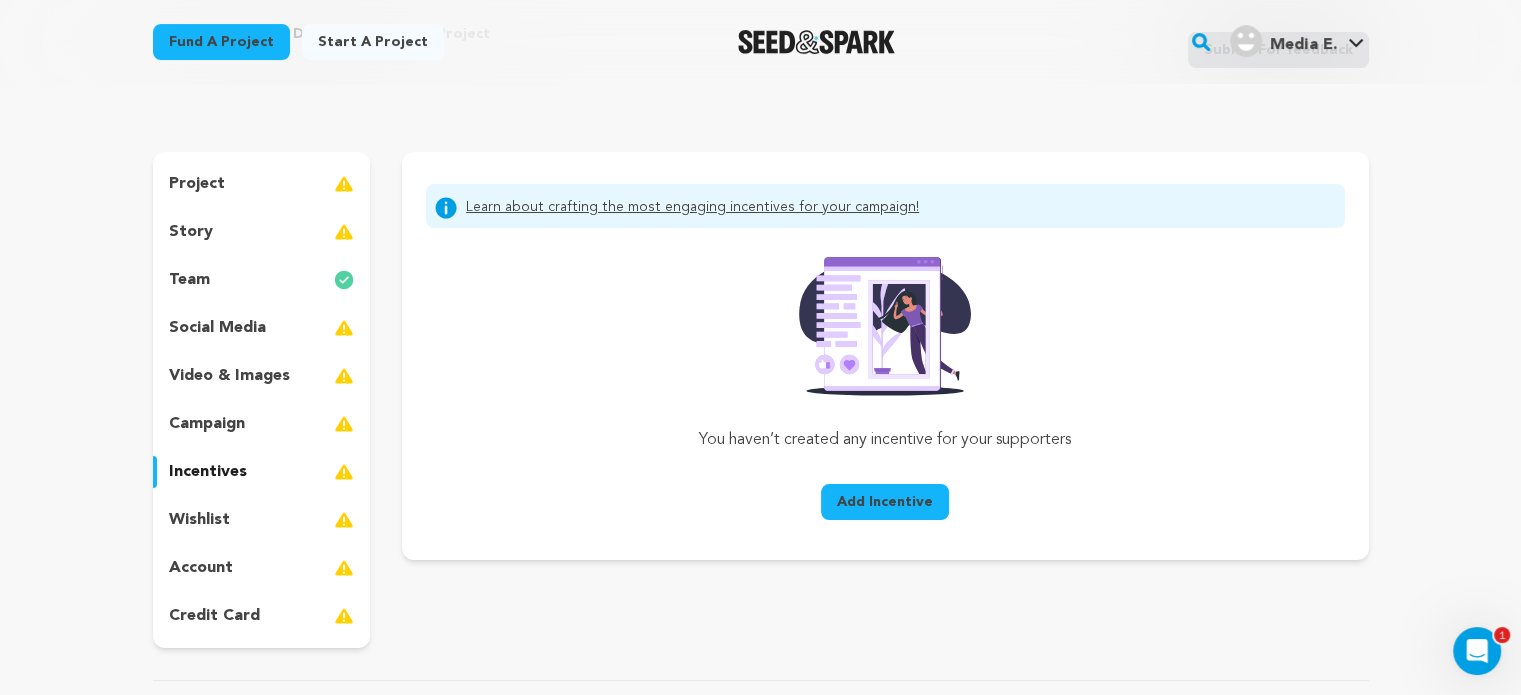click on "campaign" at bounding box center (207, 424) 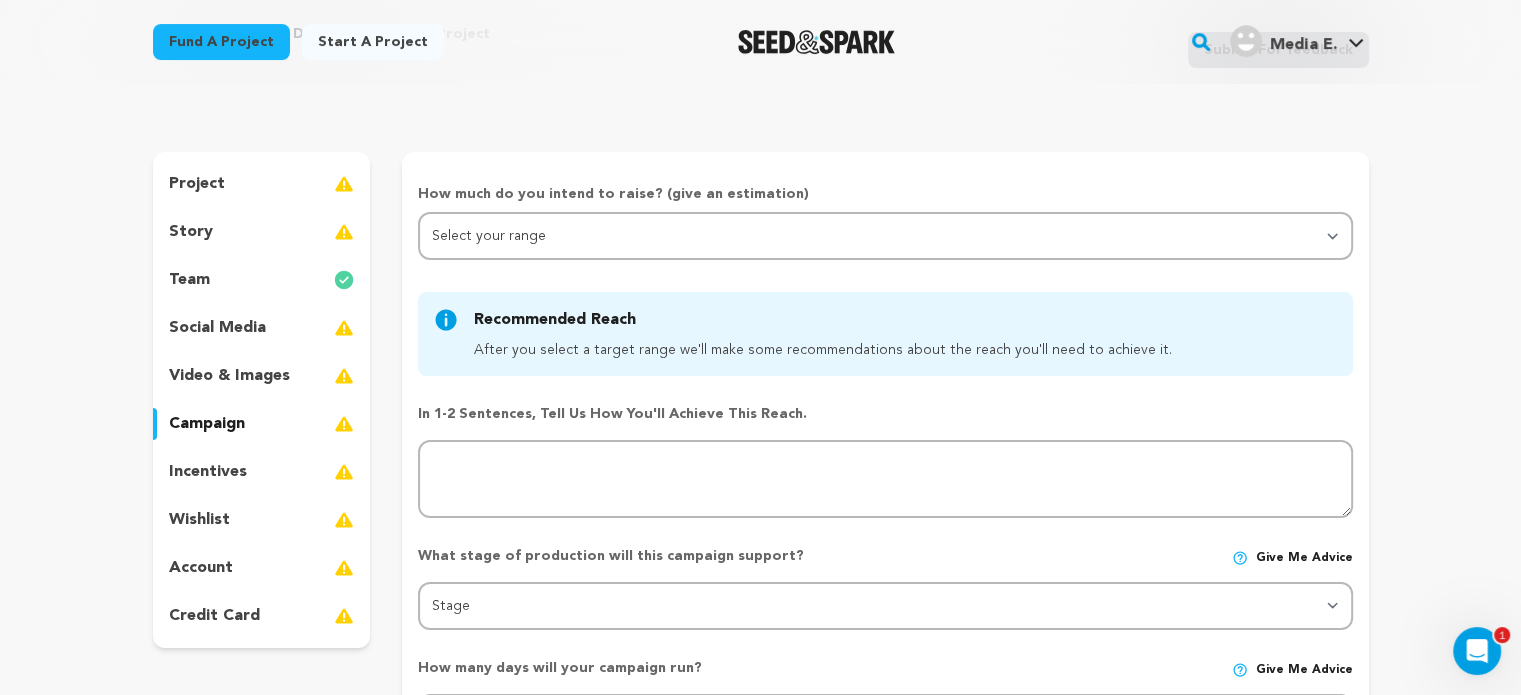 click on "video & images" at bounding box center [229, 376] 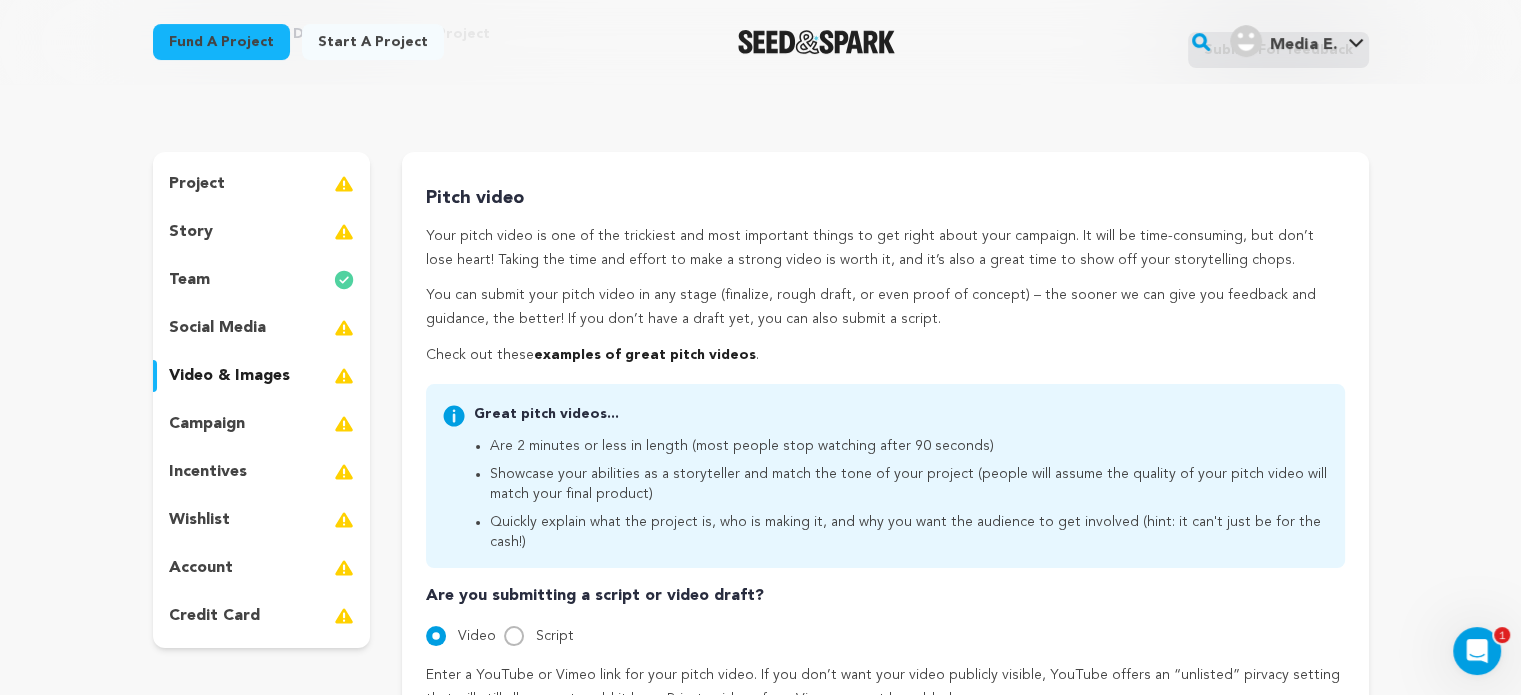 click on "social media" at bounding box center (262, 328) 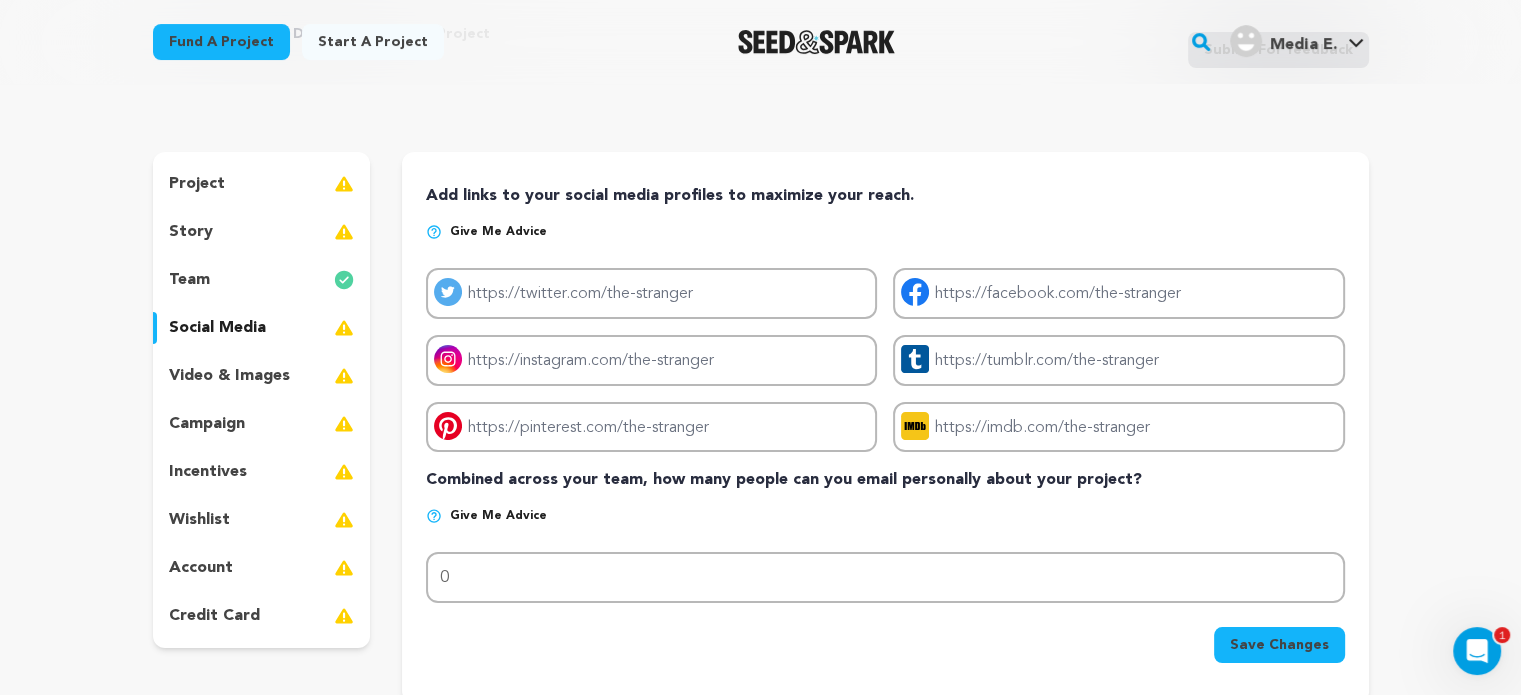 click on "project
story
team
social media
video & images
campaign
incentives
wishlist account" at bounding box center [262, 400] 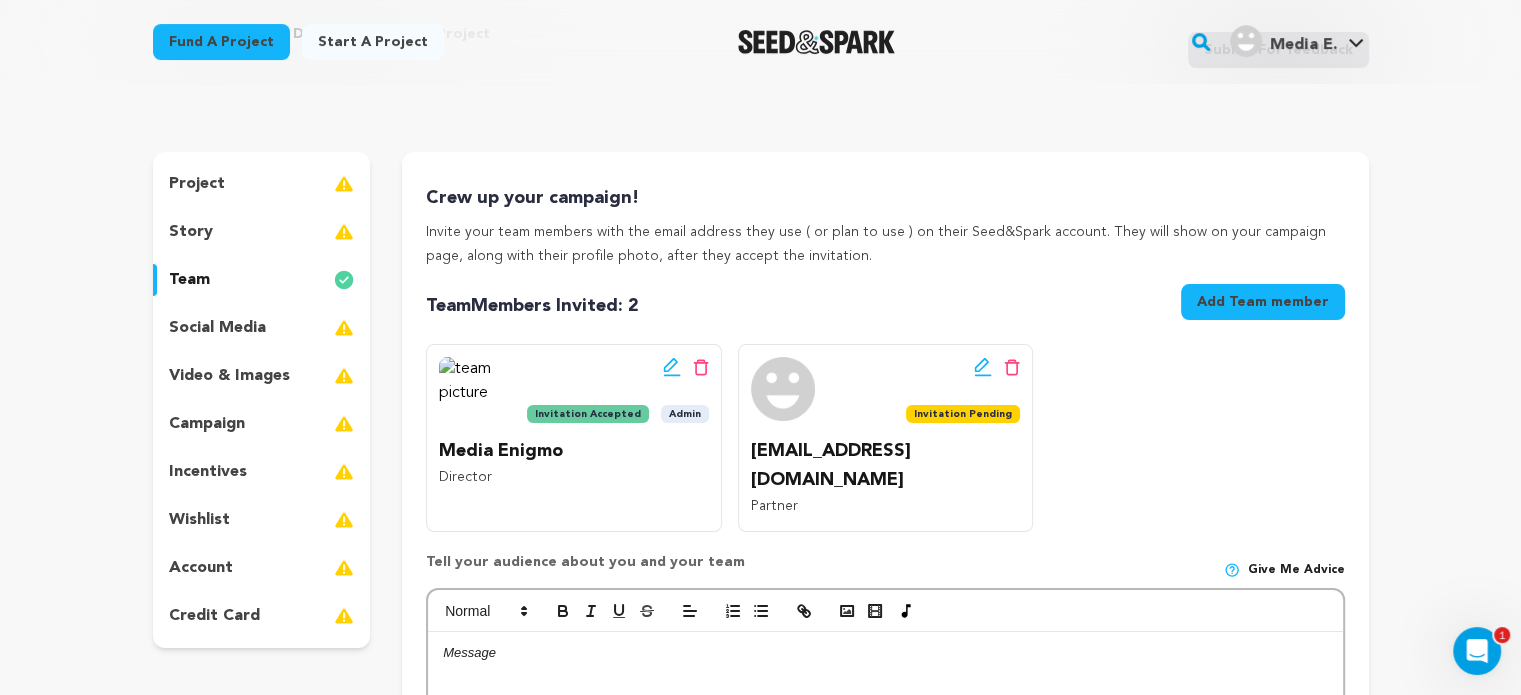 click on "story" at bounding box center [191, 232] 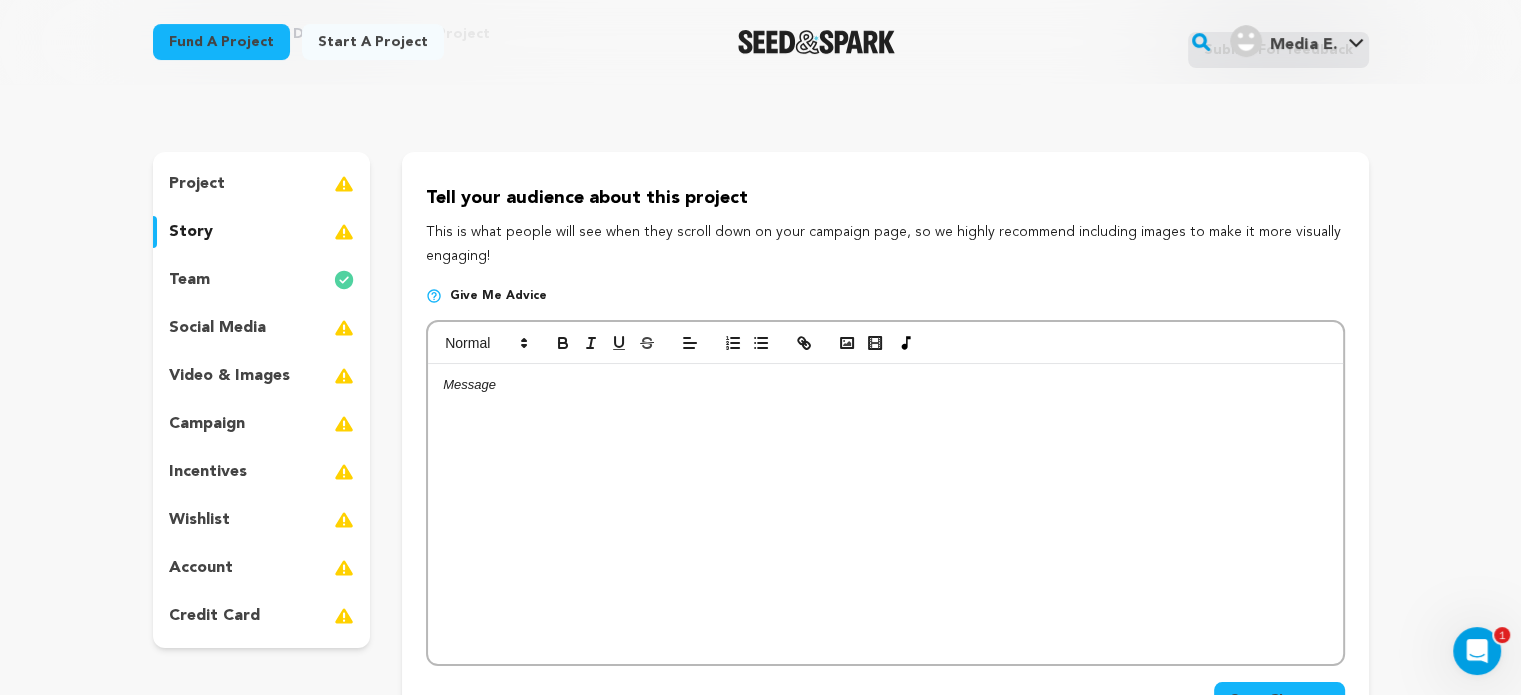 click on "project" at bounding box center [197, 184] 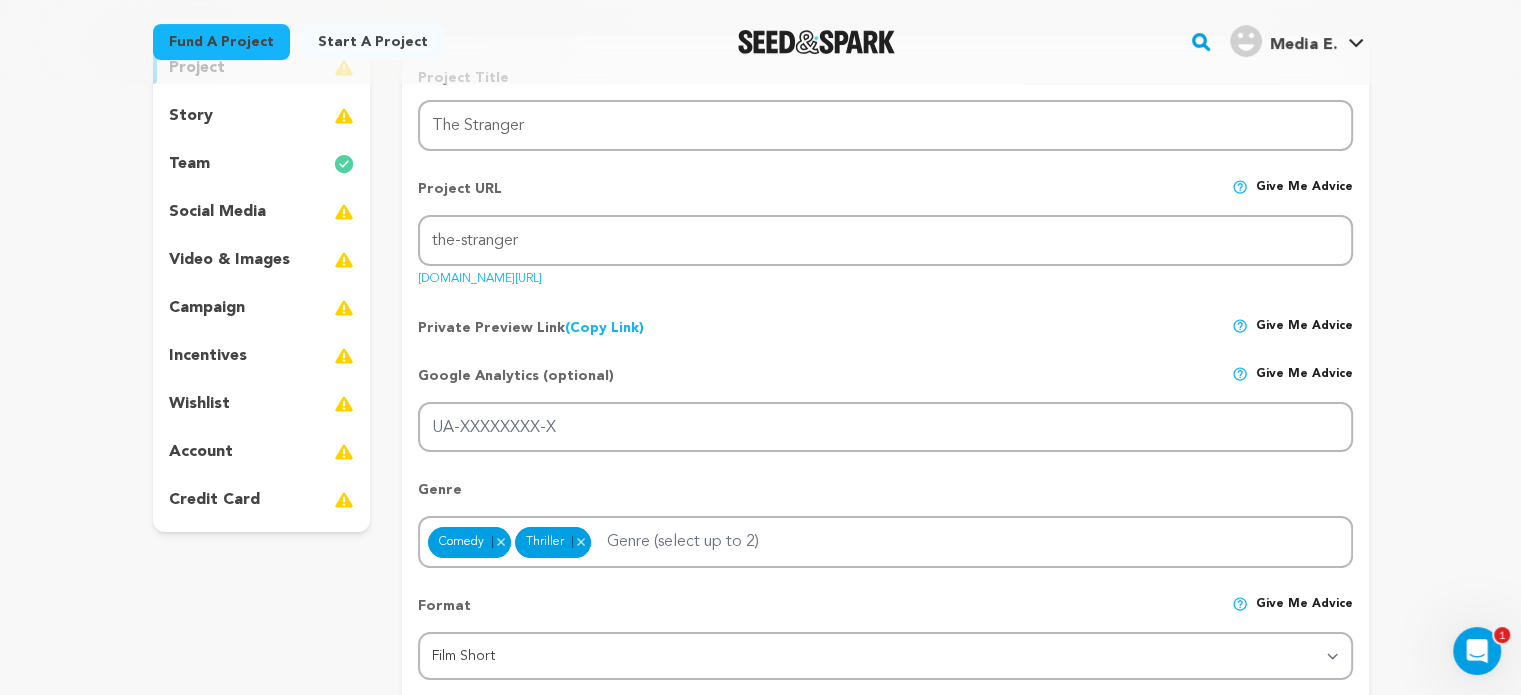scroll, scrollTop: 0, scrollLeft: 0, axis: both 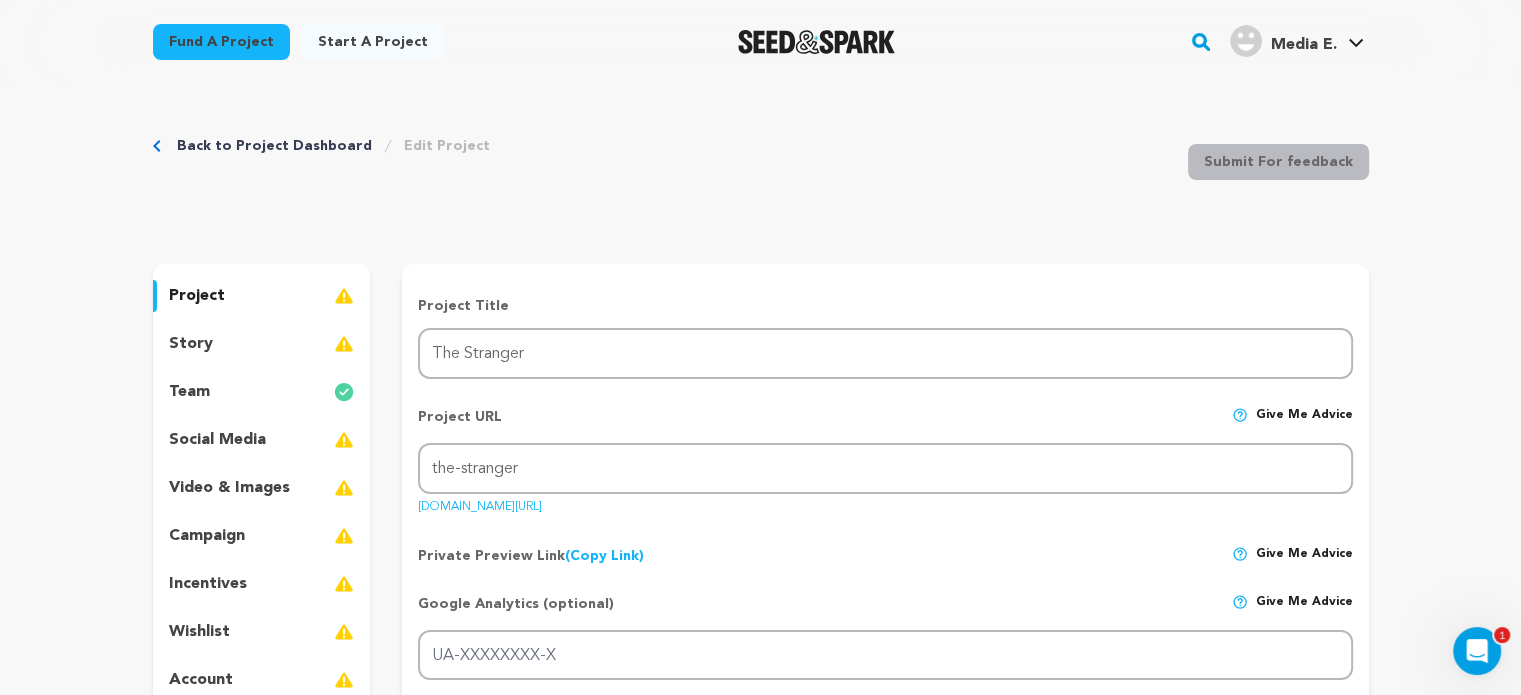 click on "project" at bounding box center (262, 296) 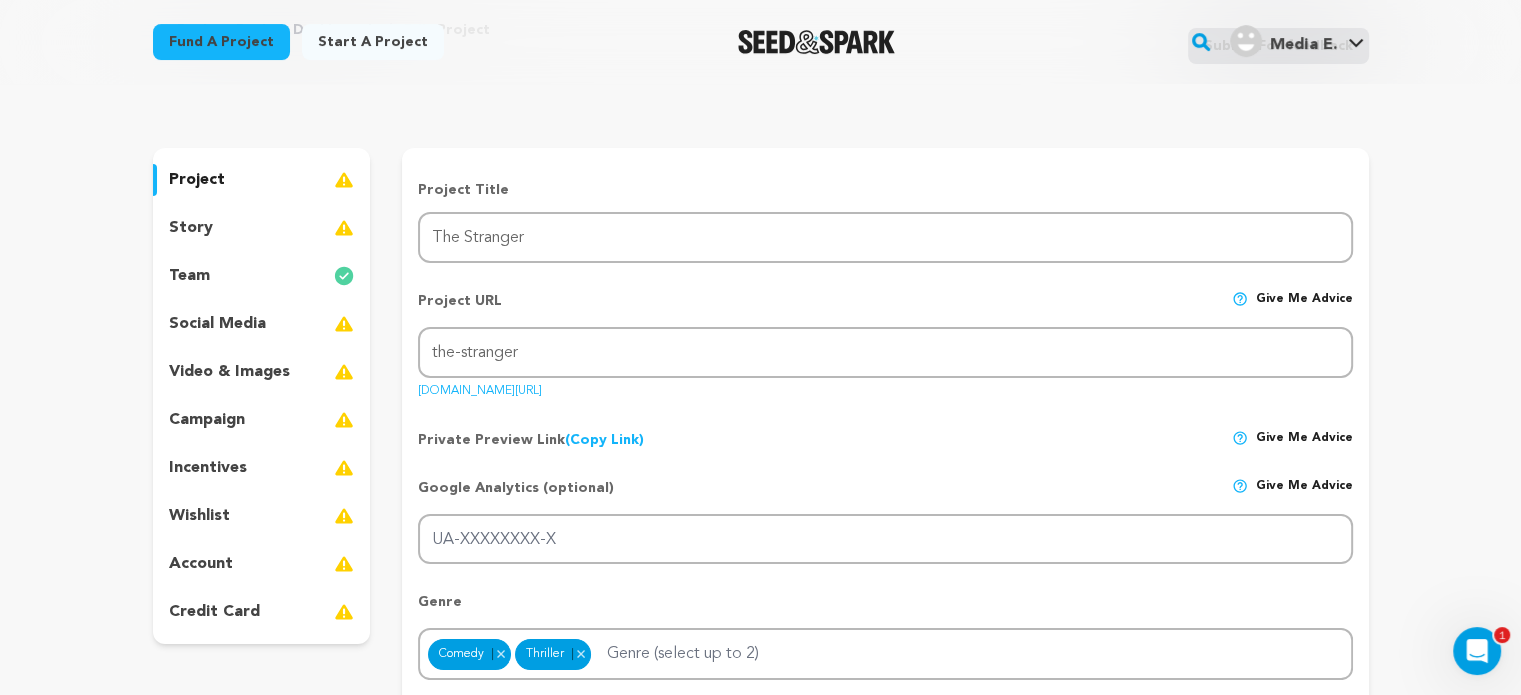 scroll, scrollTop: 112, scrollLeft: 0, axis: vertical 